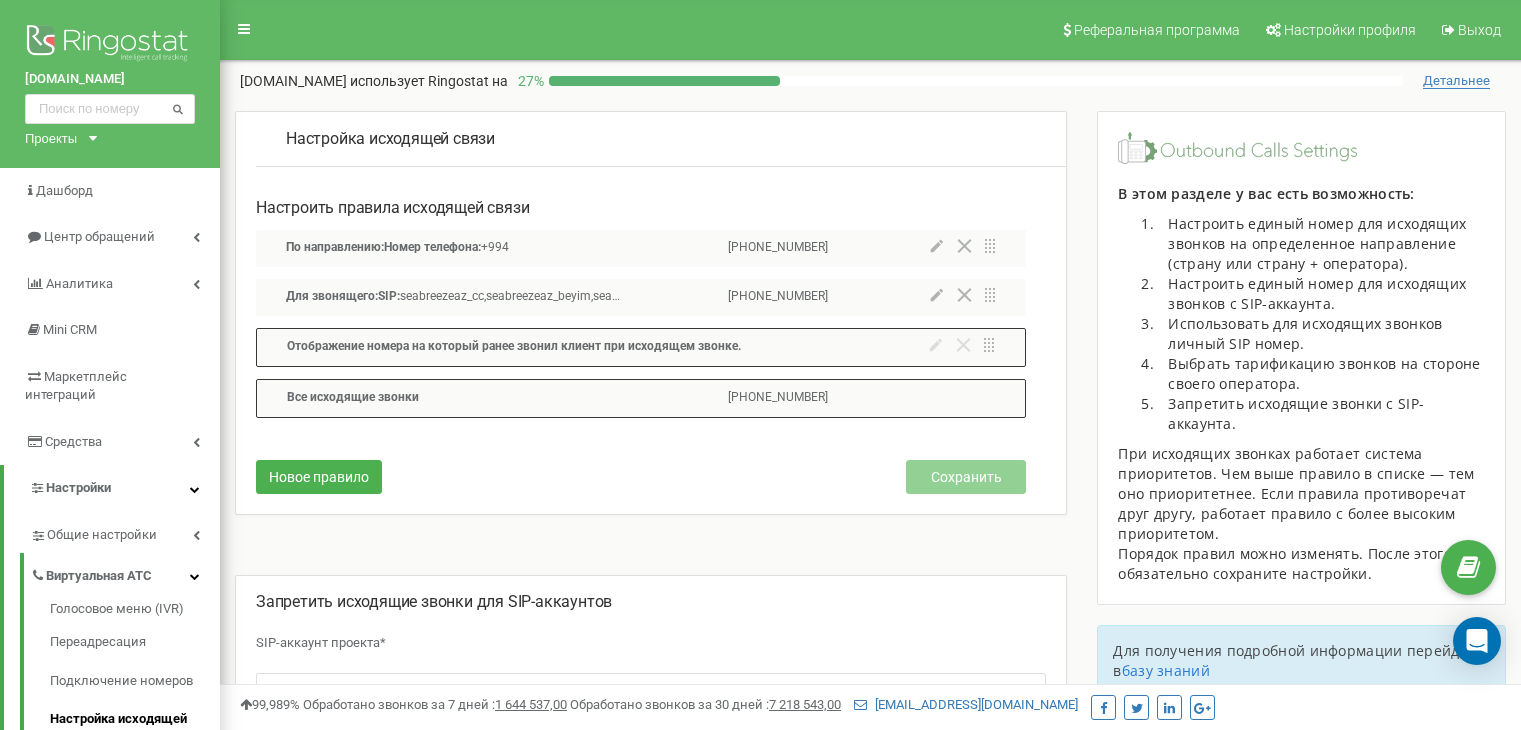 scroll, scrollTop: 0, scrollLeft: 0, axis: both 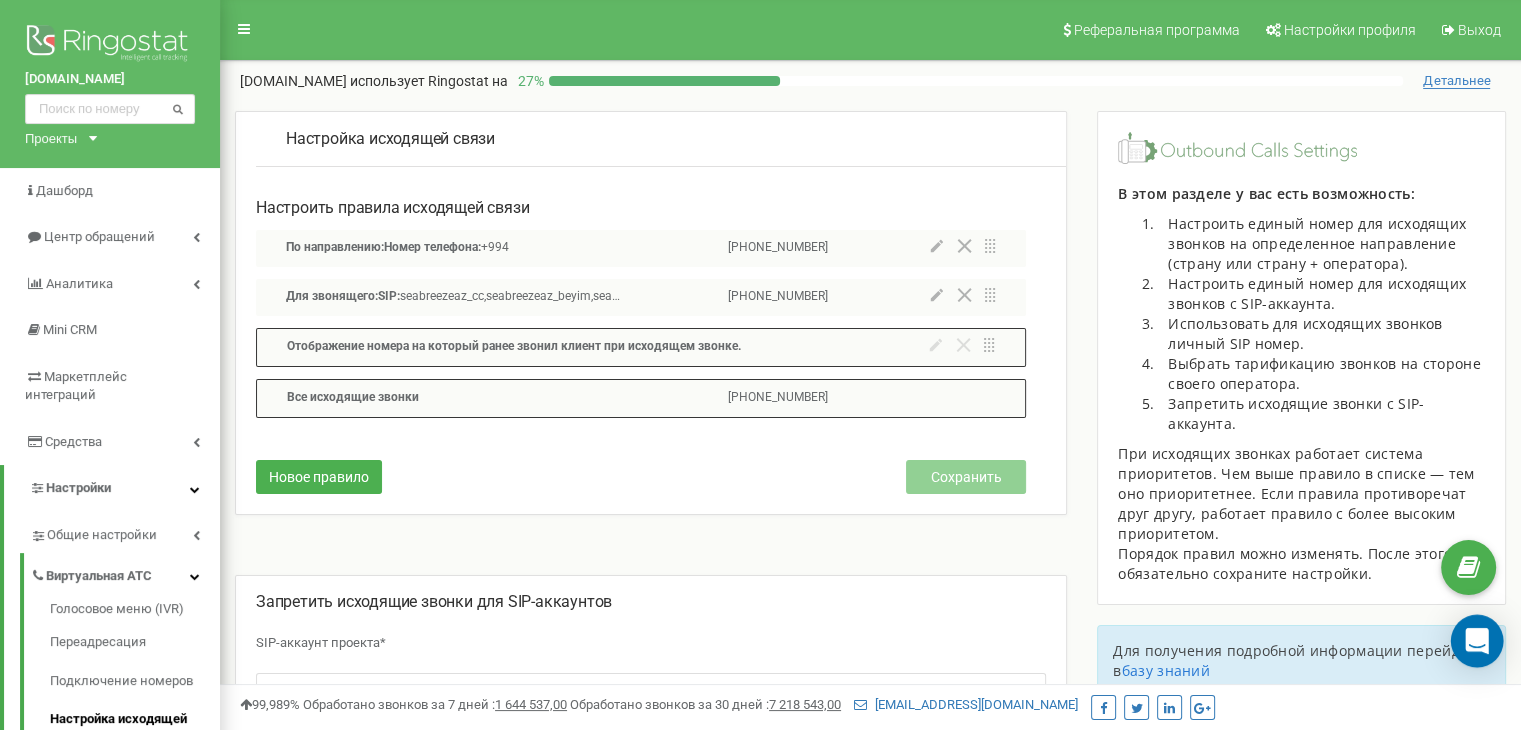 click at bounding box center (1477, 641) 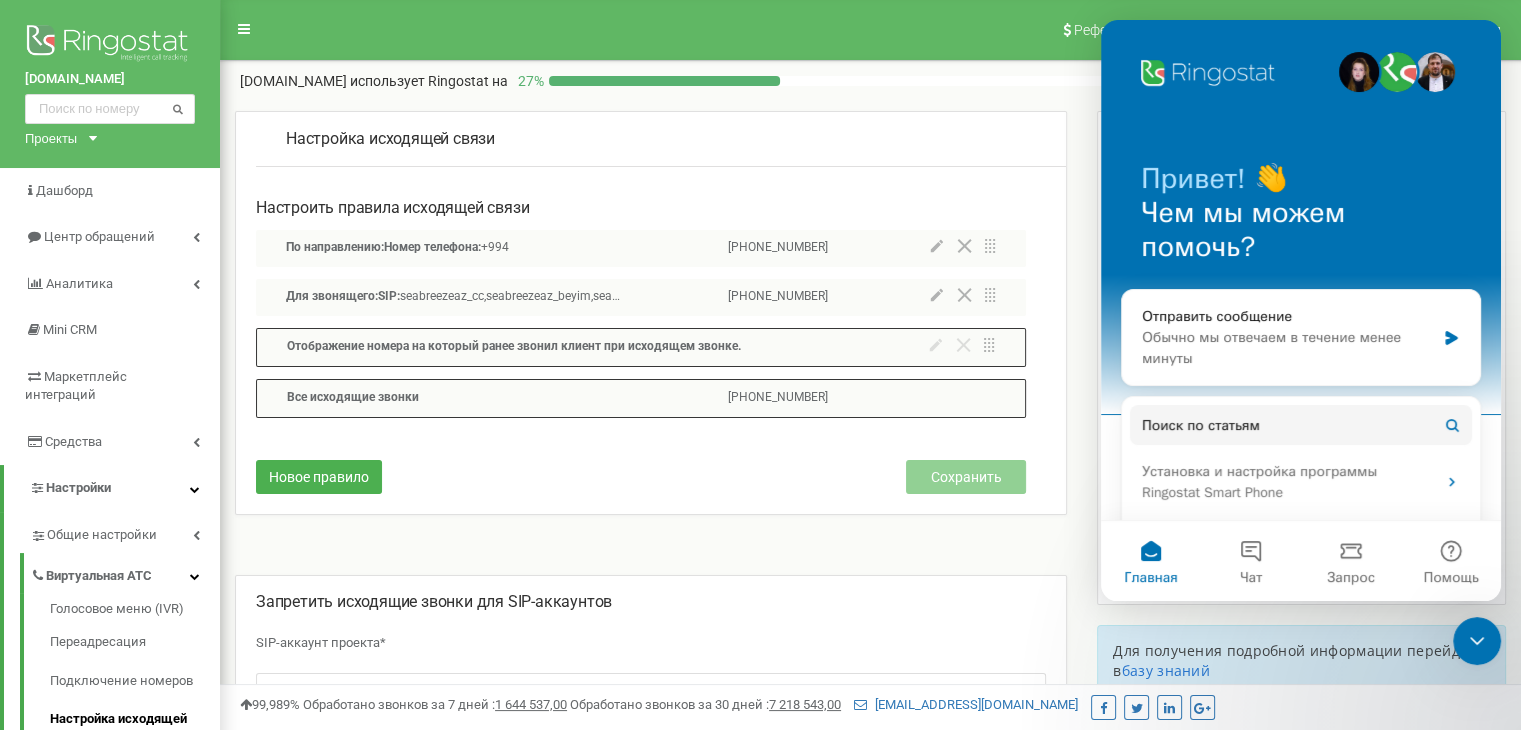 scroll, scrollTop: 0, scrollLeft: 0, axis: both 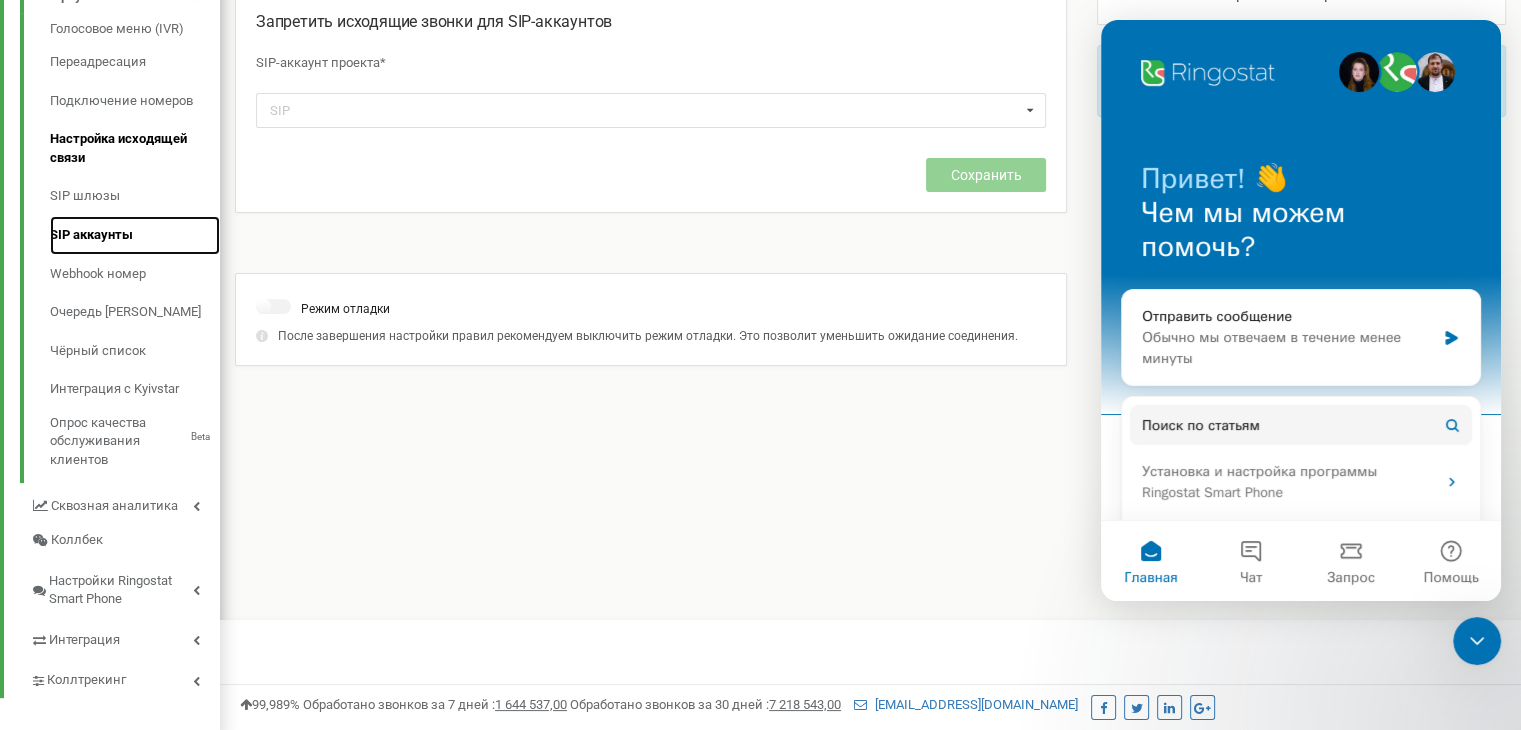 click on "SIP аккаунты" at bounding box center [135, 235] 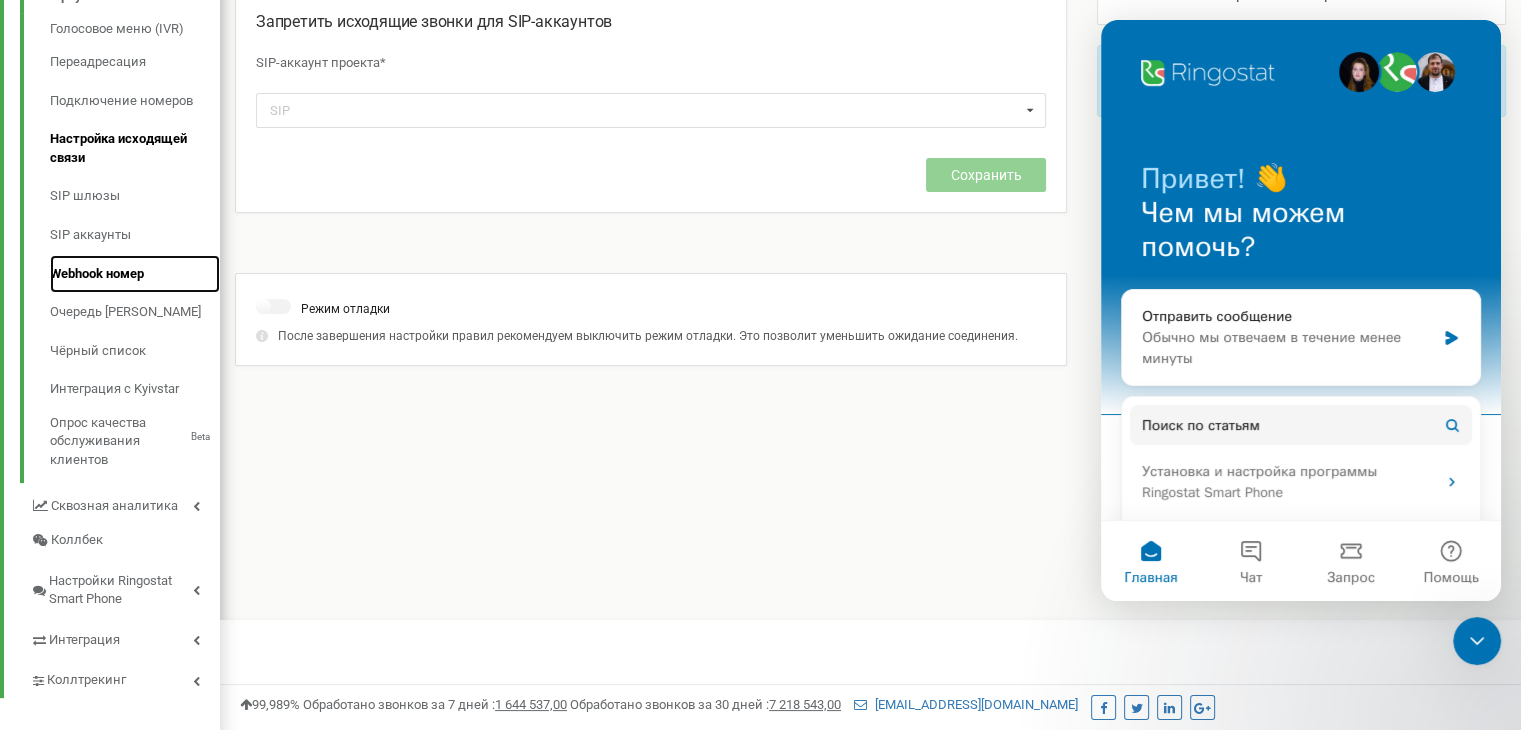 click on "Webhook номер" at bounding box center [135, 274] 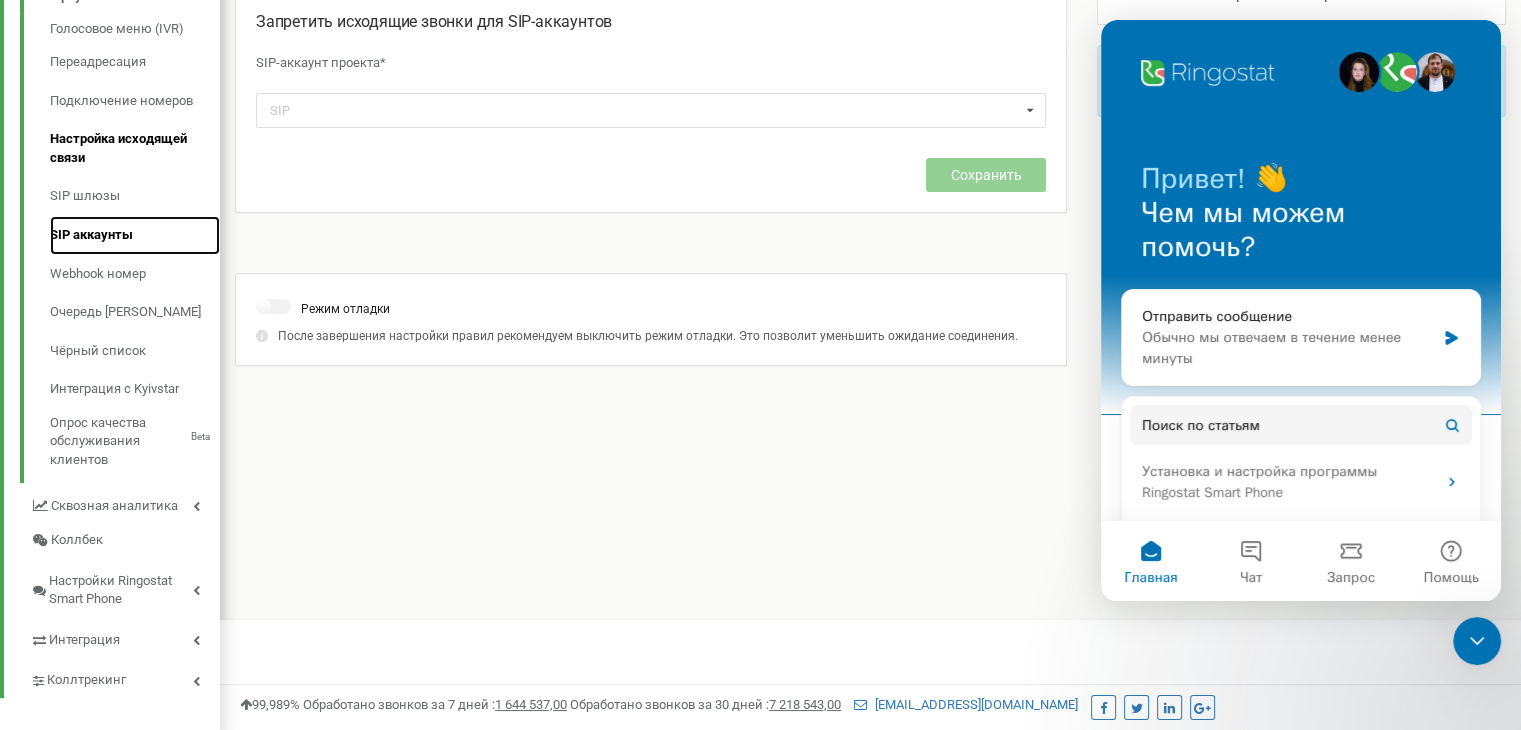 click on "SIP аккаунты" at bounding box center [135, 235] 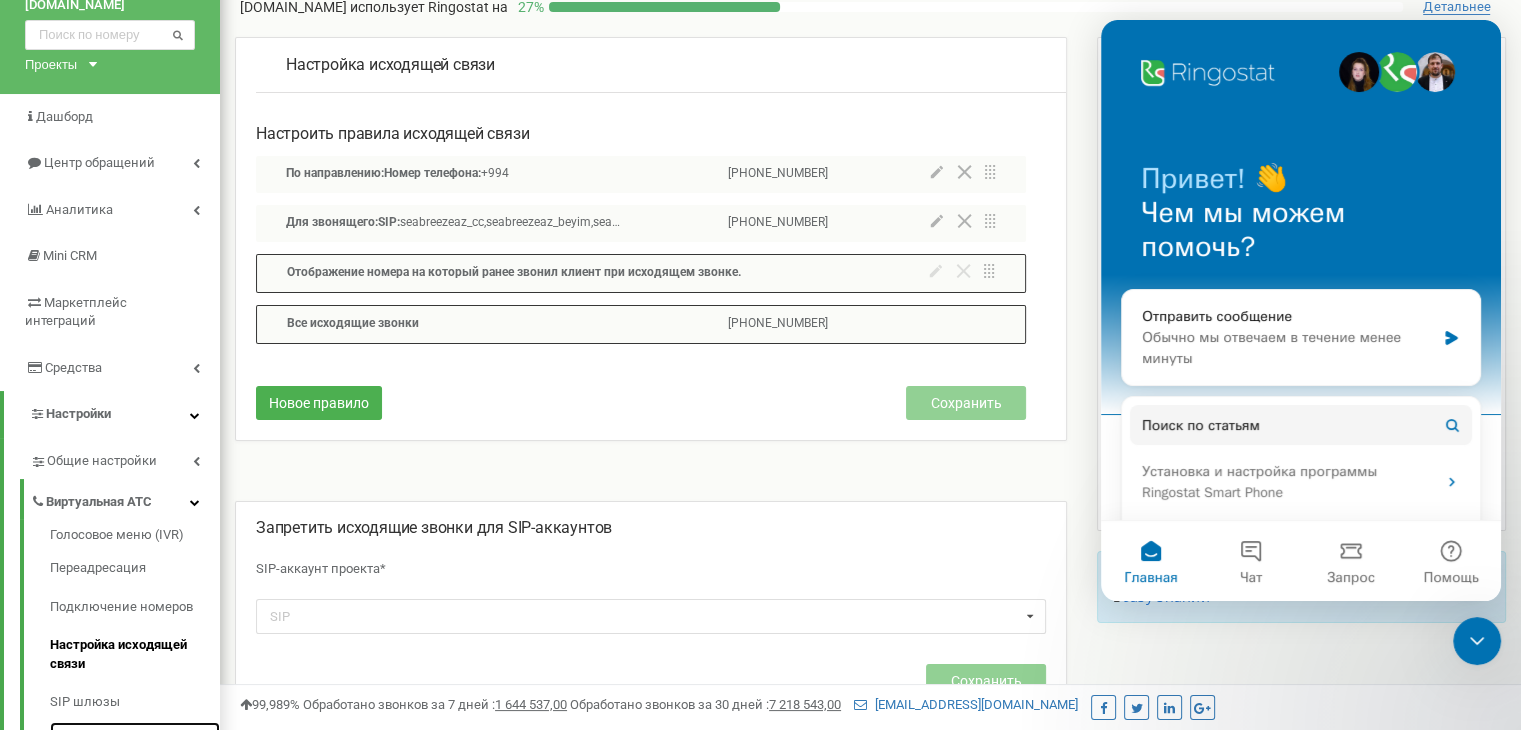 scroll, scrollTop: 0, scrollLeft: 0, axis: both 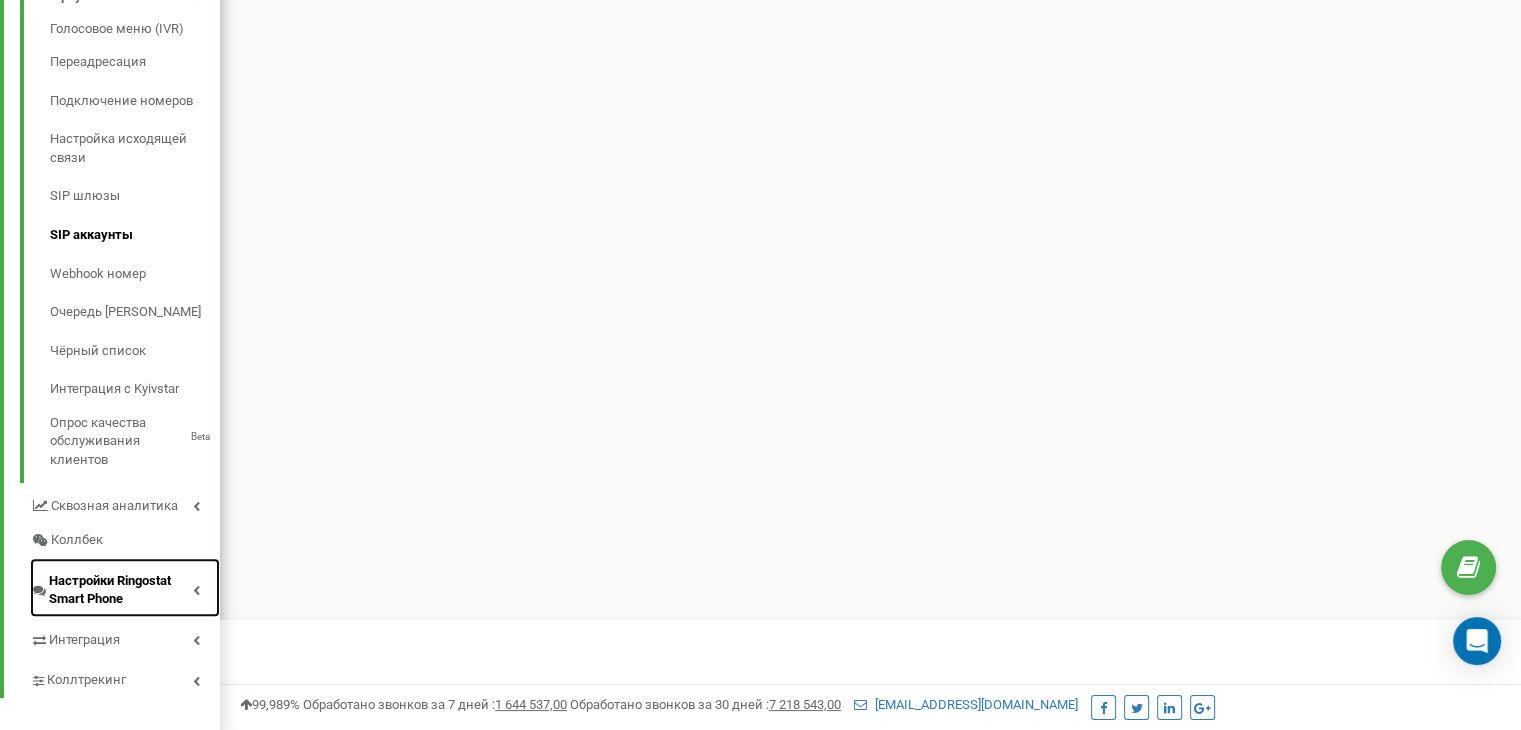 click on "Настройки Ringostat Smart Phone" at bounding box center [121, 590] 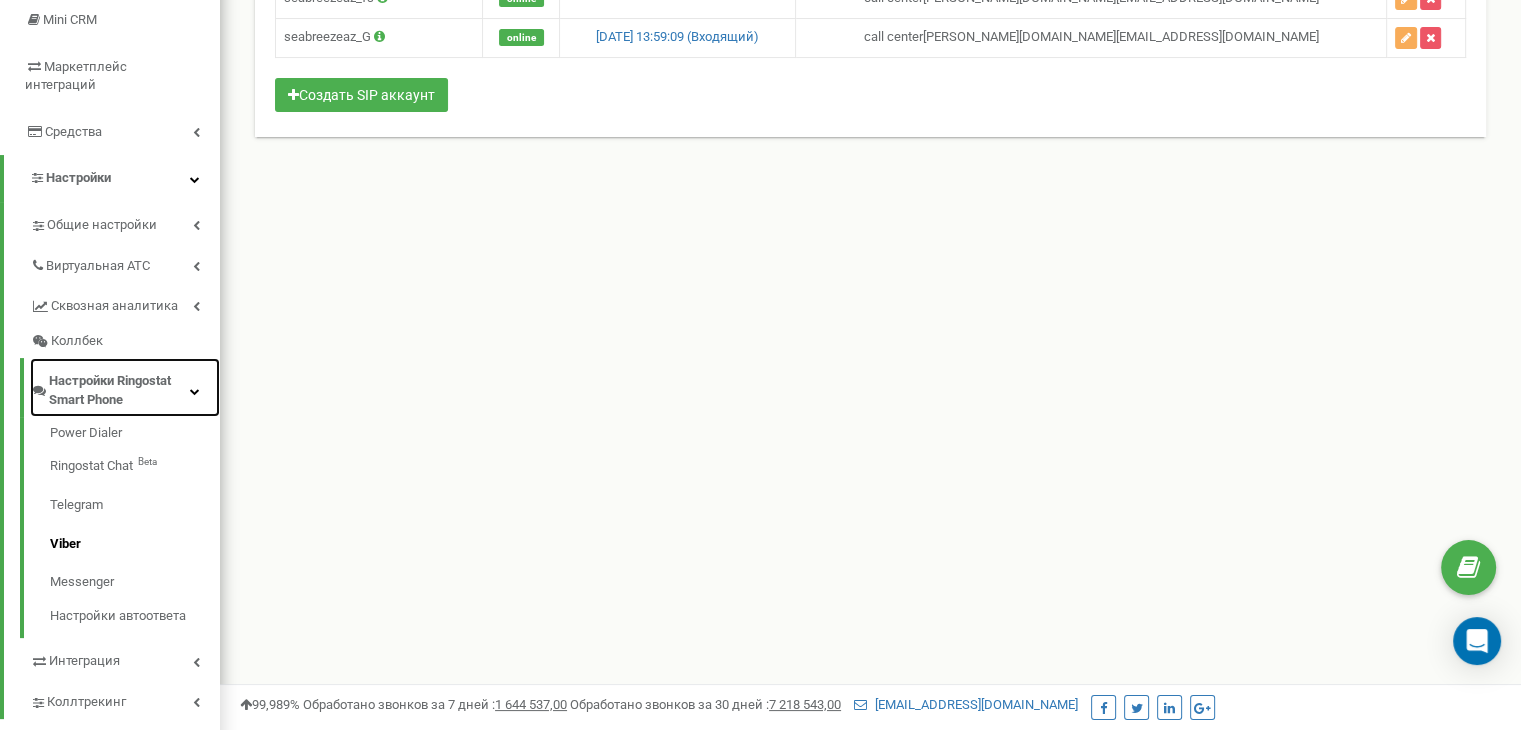 scroll, scrollTop: 0, scrollLeft: 0, axis: both 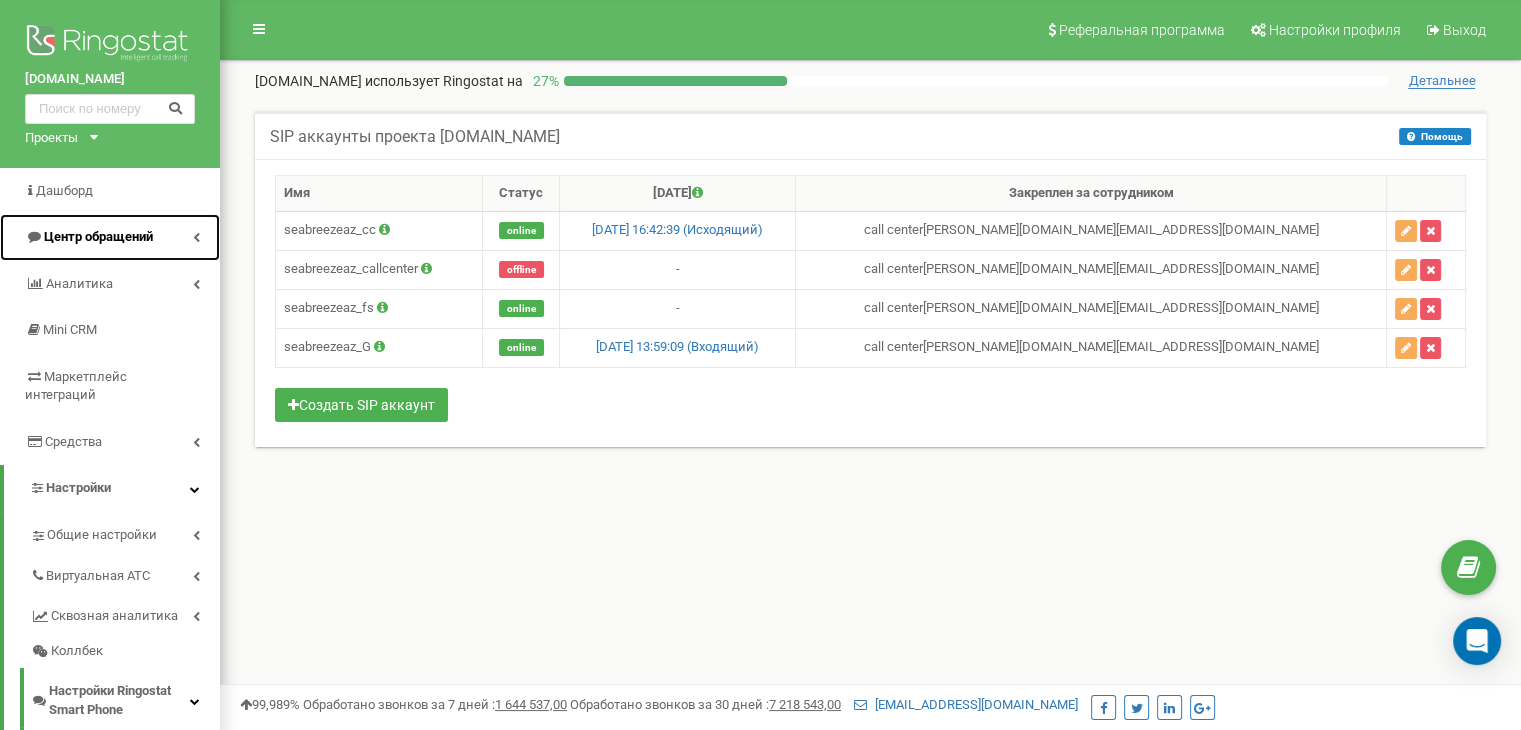 click on "Центр обращений" at bounding box center (98, 236) 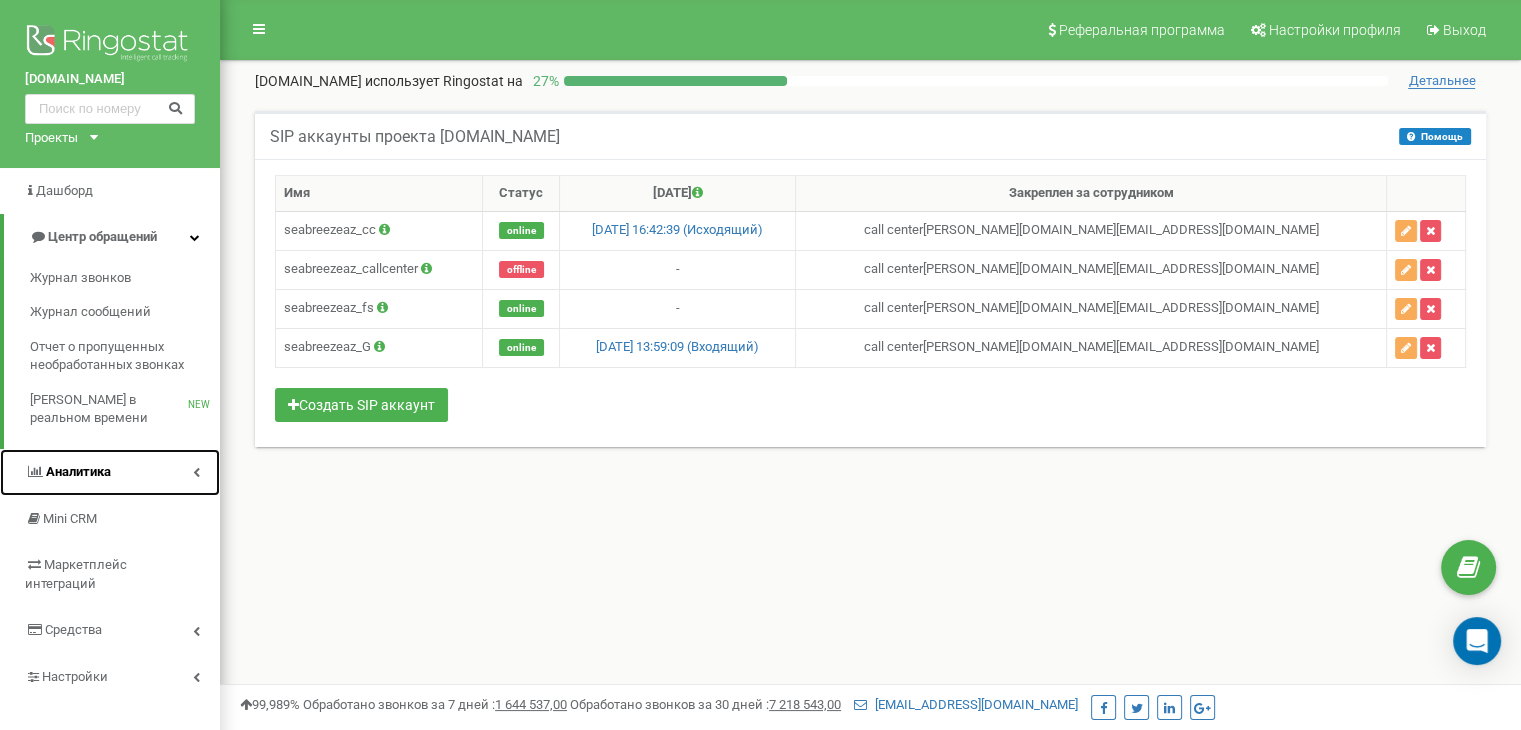 click on "Аналитика" at bounding box center (110, 472) 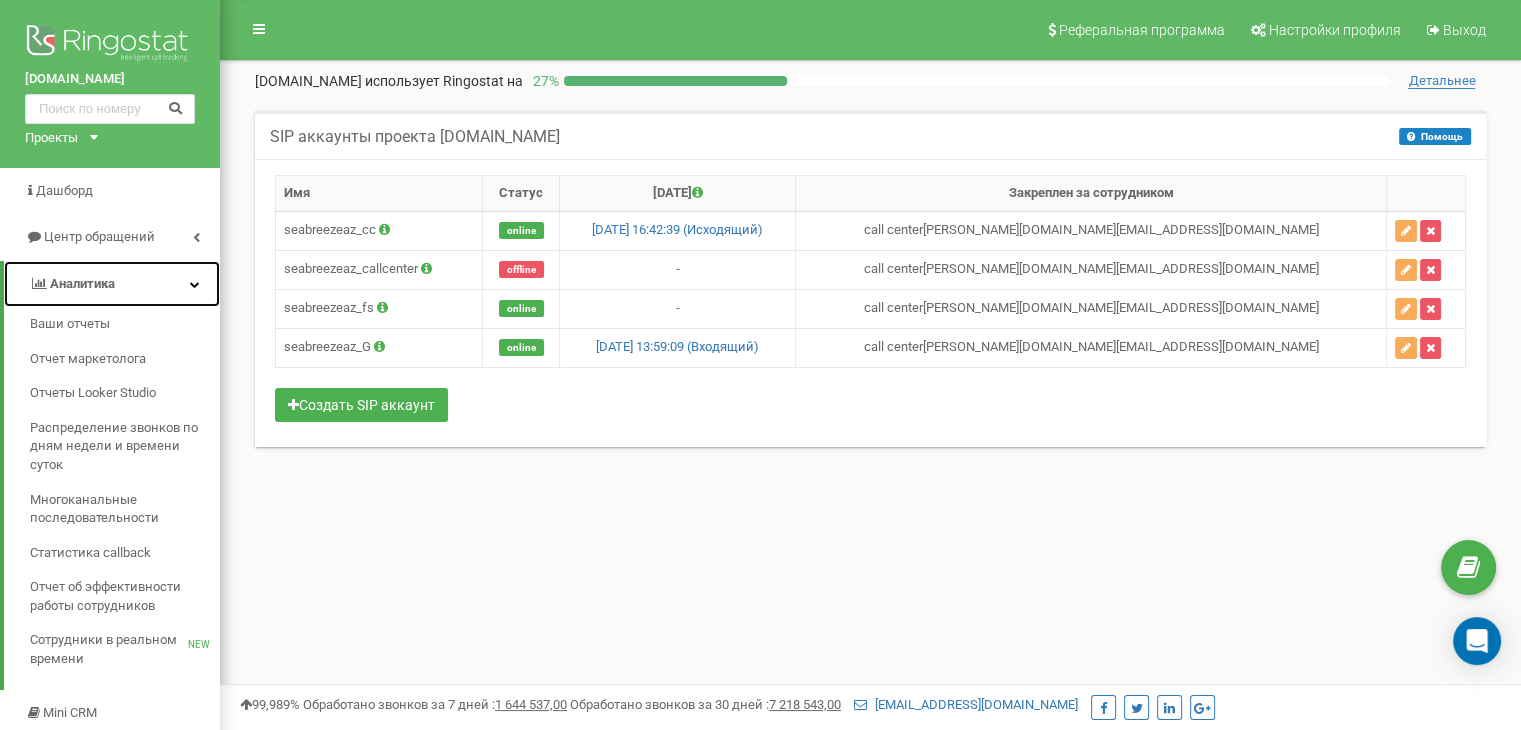click at bounding box center [195, 284] 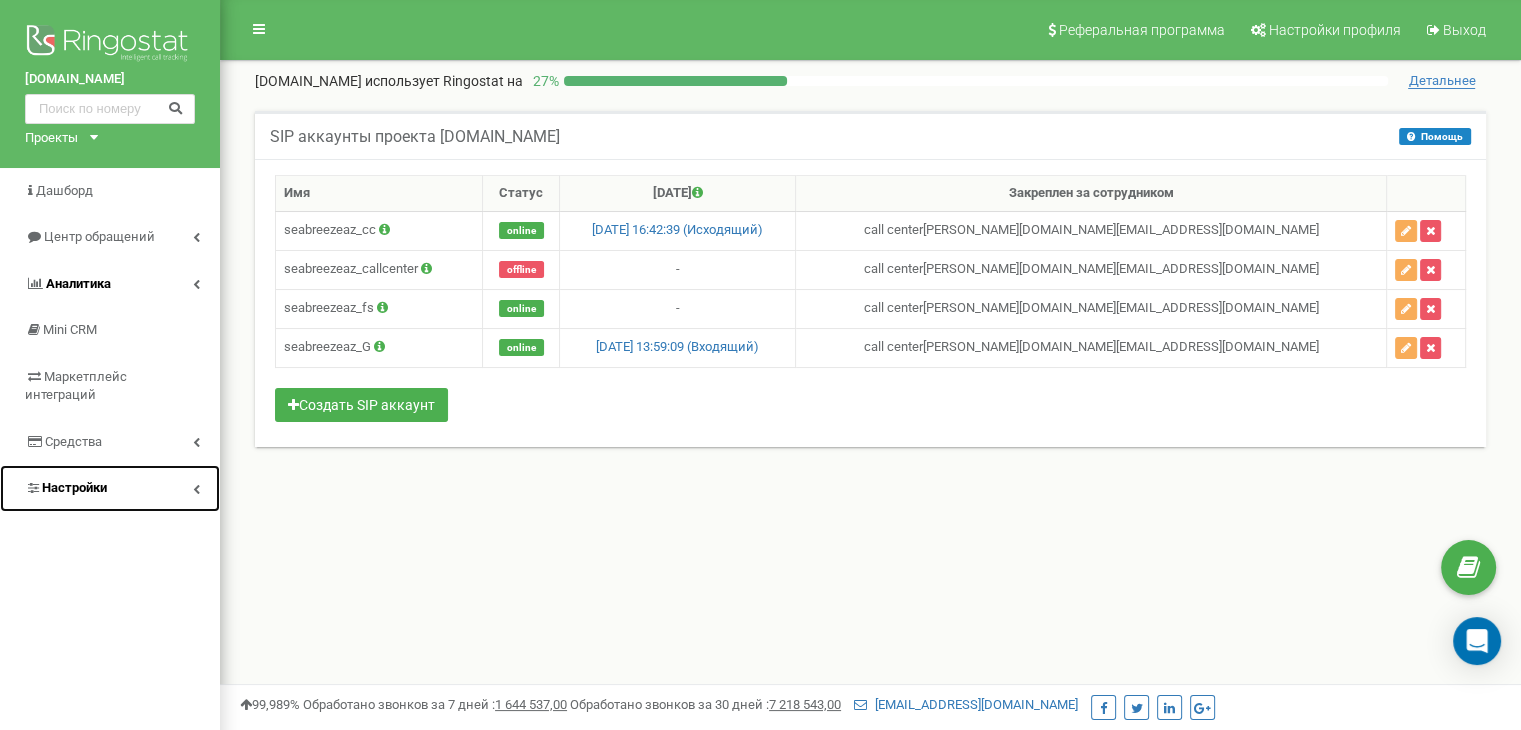 click on "Настройки" at bounding box center [110, 488] 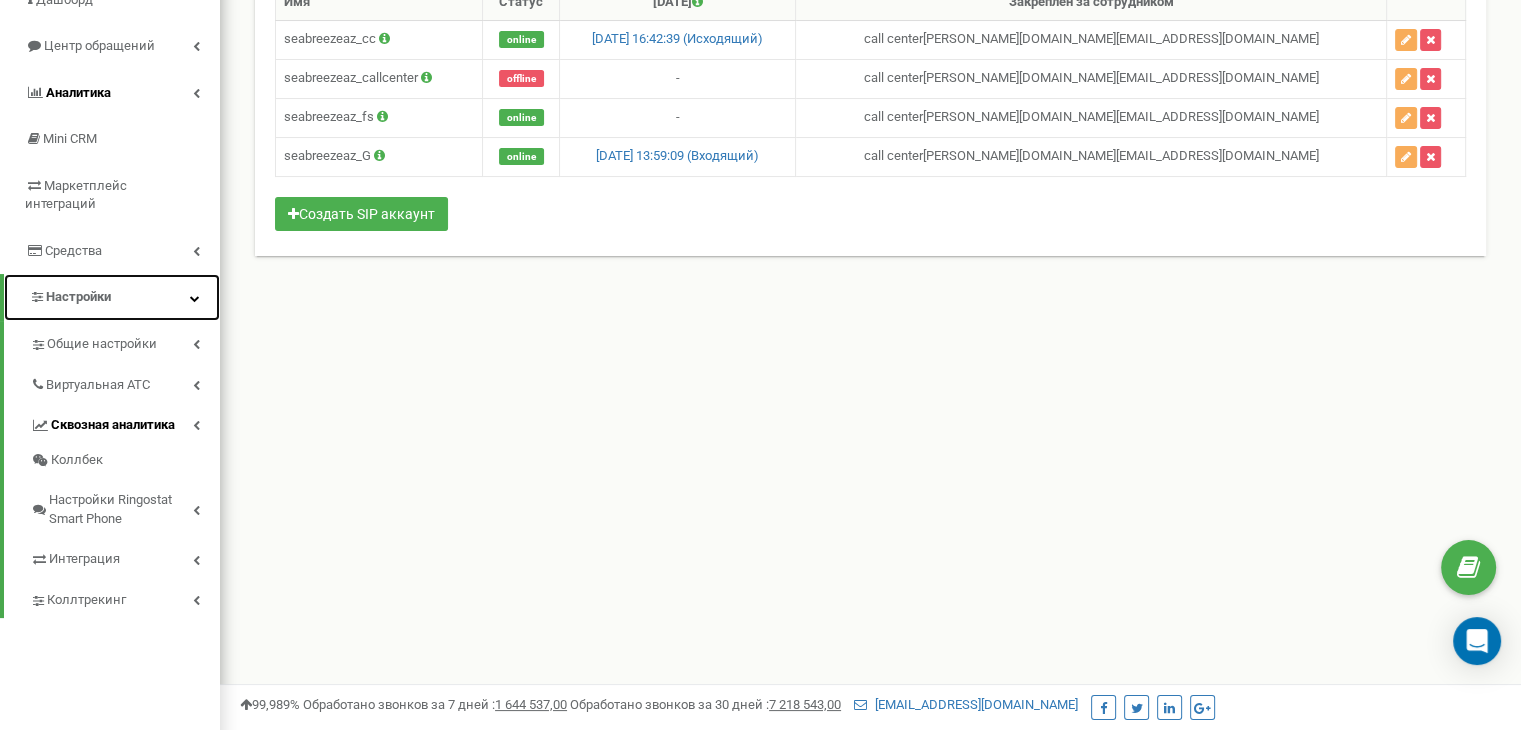 scroll, scrollTop: 200, scrollLeft: 0, axis: vertical 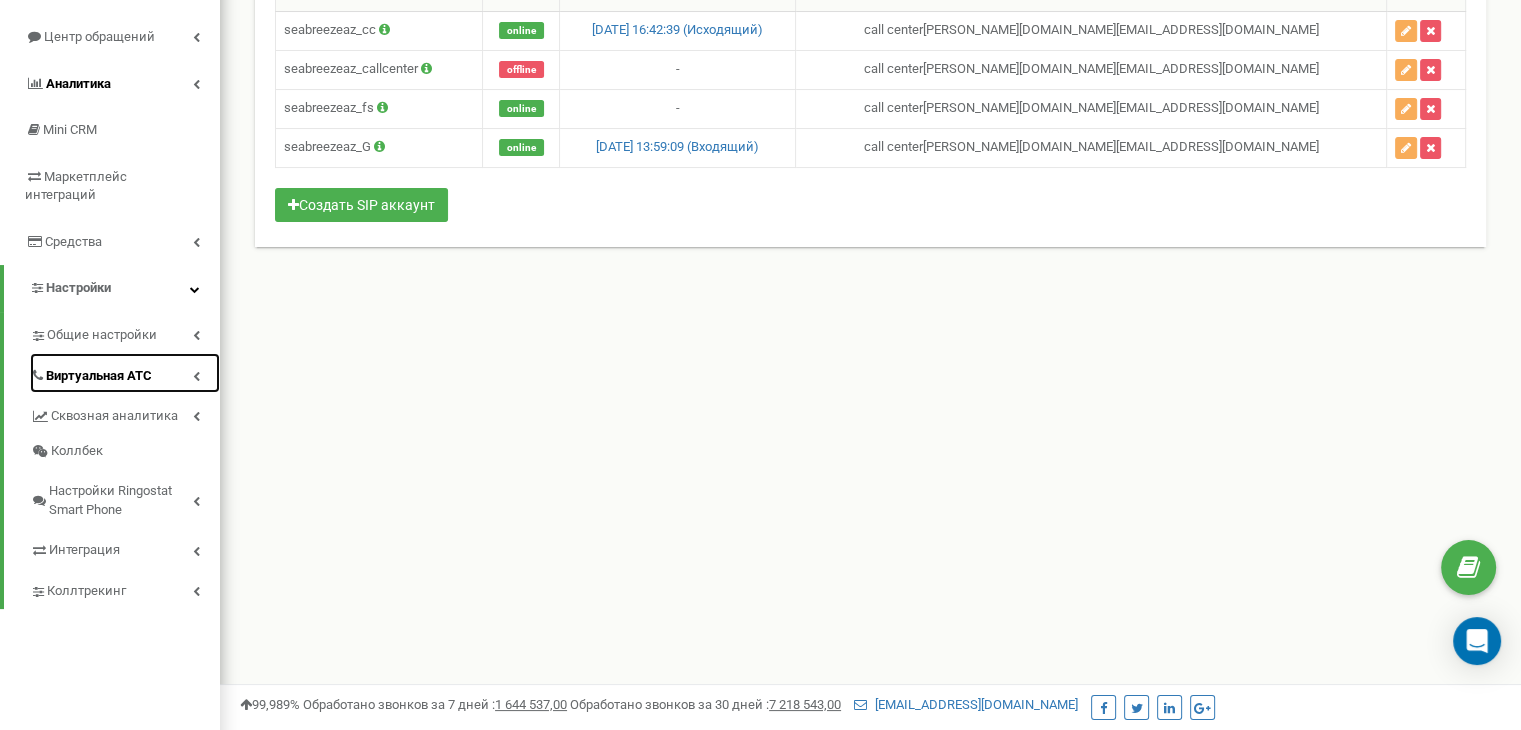 click on "Виртуальная АТС" at bounding box center [125, 373] 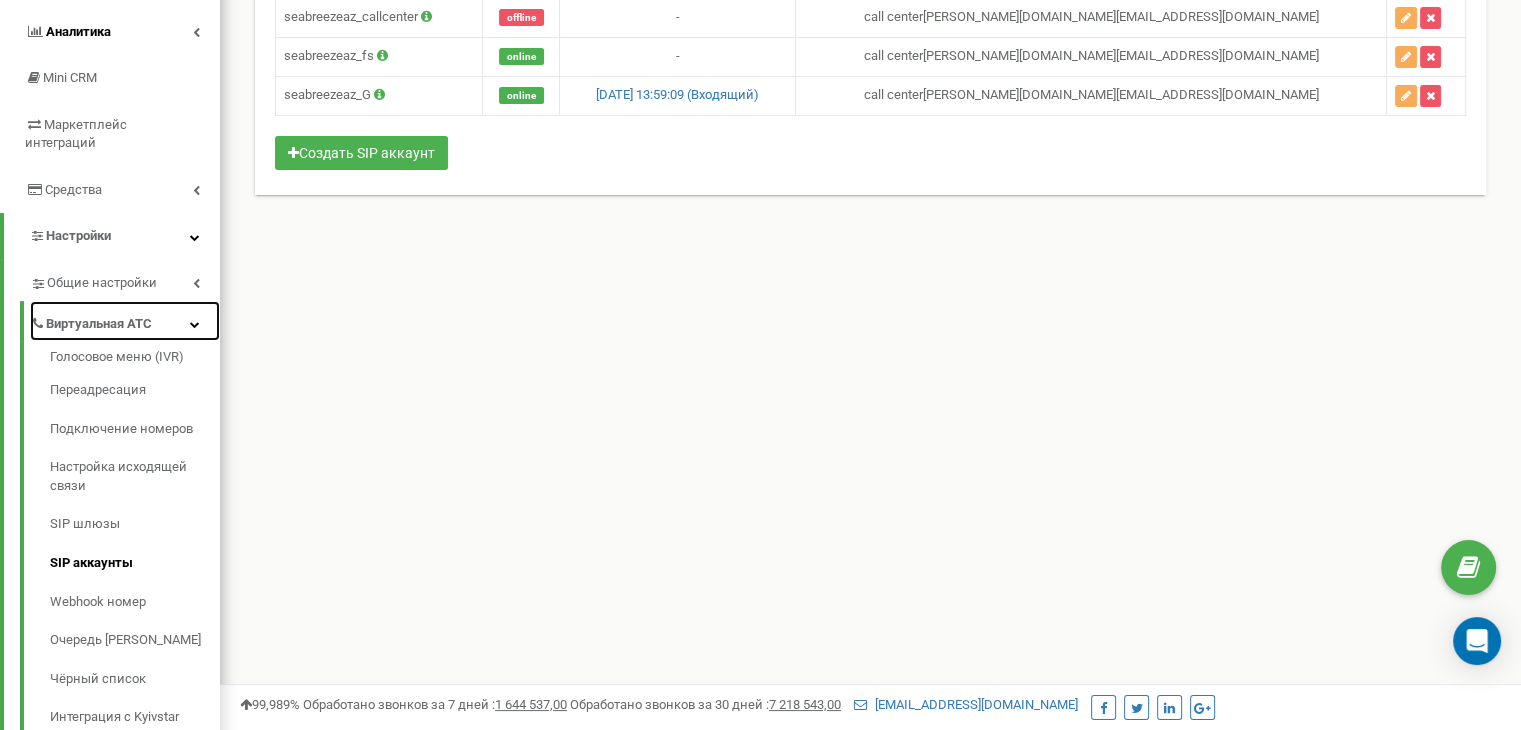 scroll, scrollTop: 300, scrollLeft: 0, axis: vertical 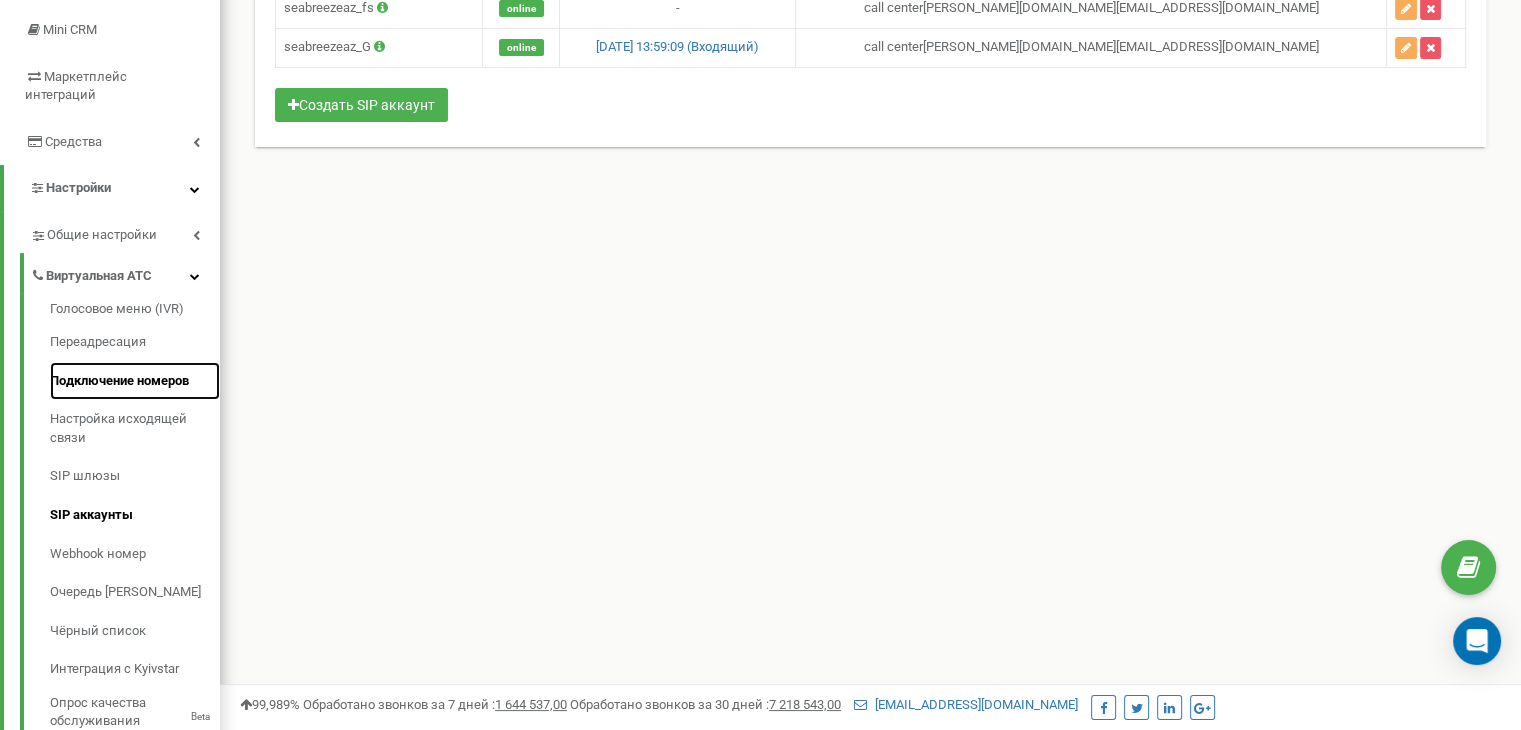 click on "Подключение номеров" at bounding box center [135, 381] 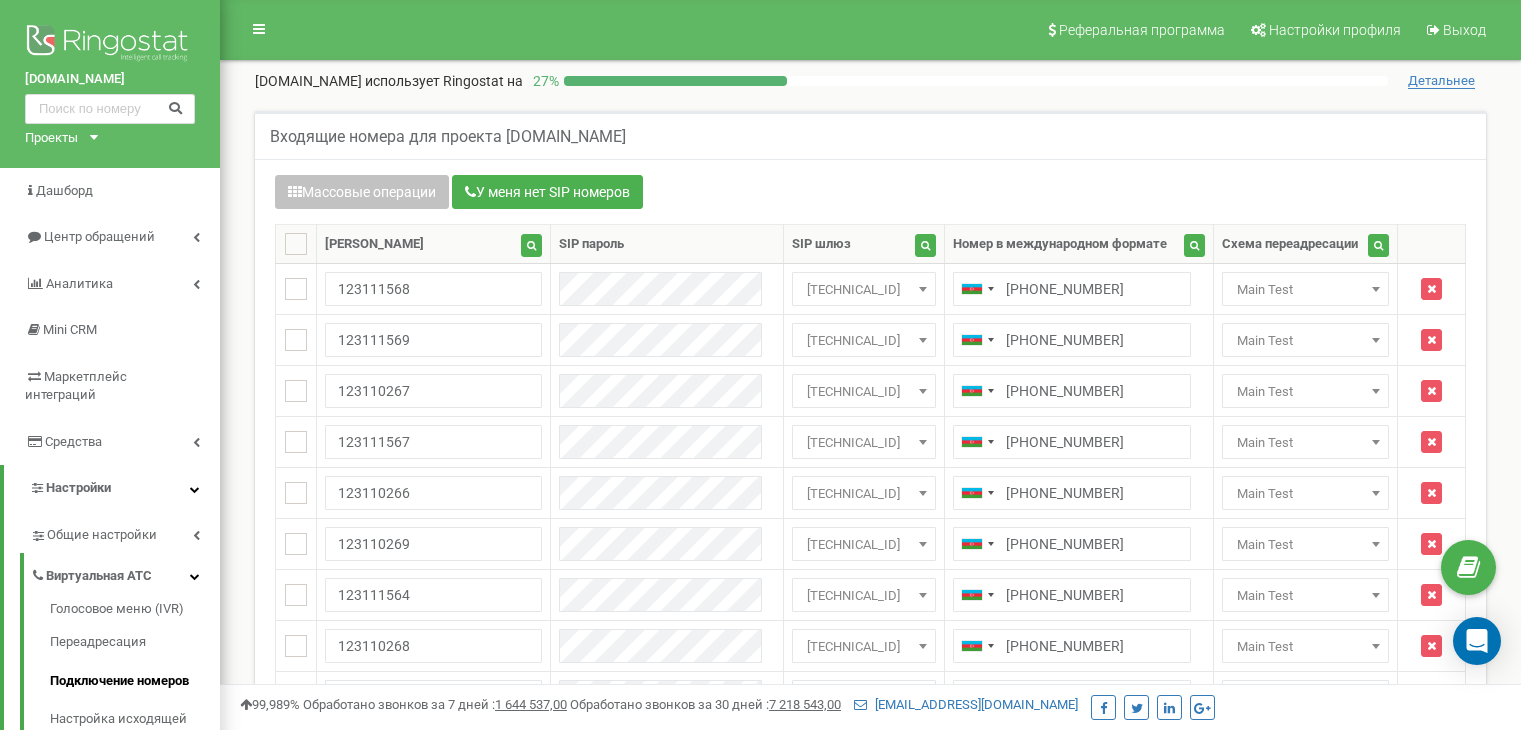 scroll, scrollTop: 100, scrollLeft: 0, axis: vertical 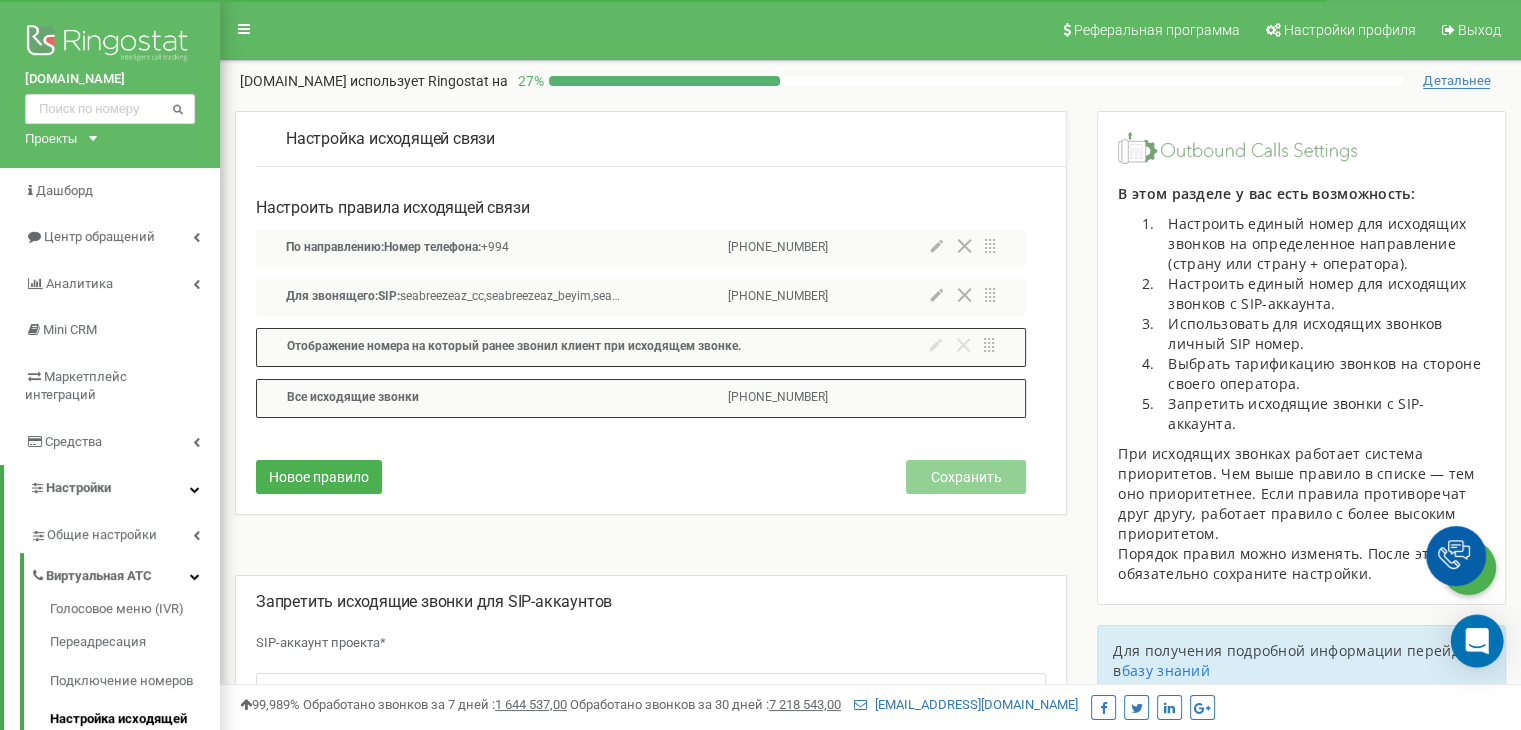 click 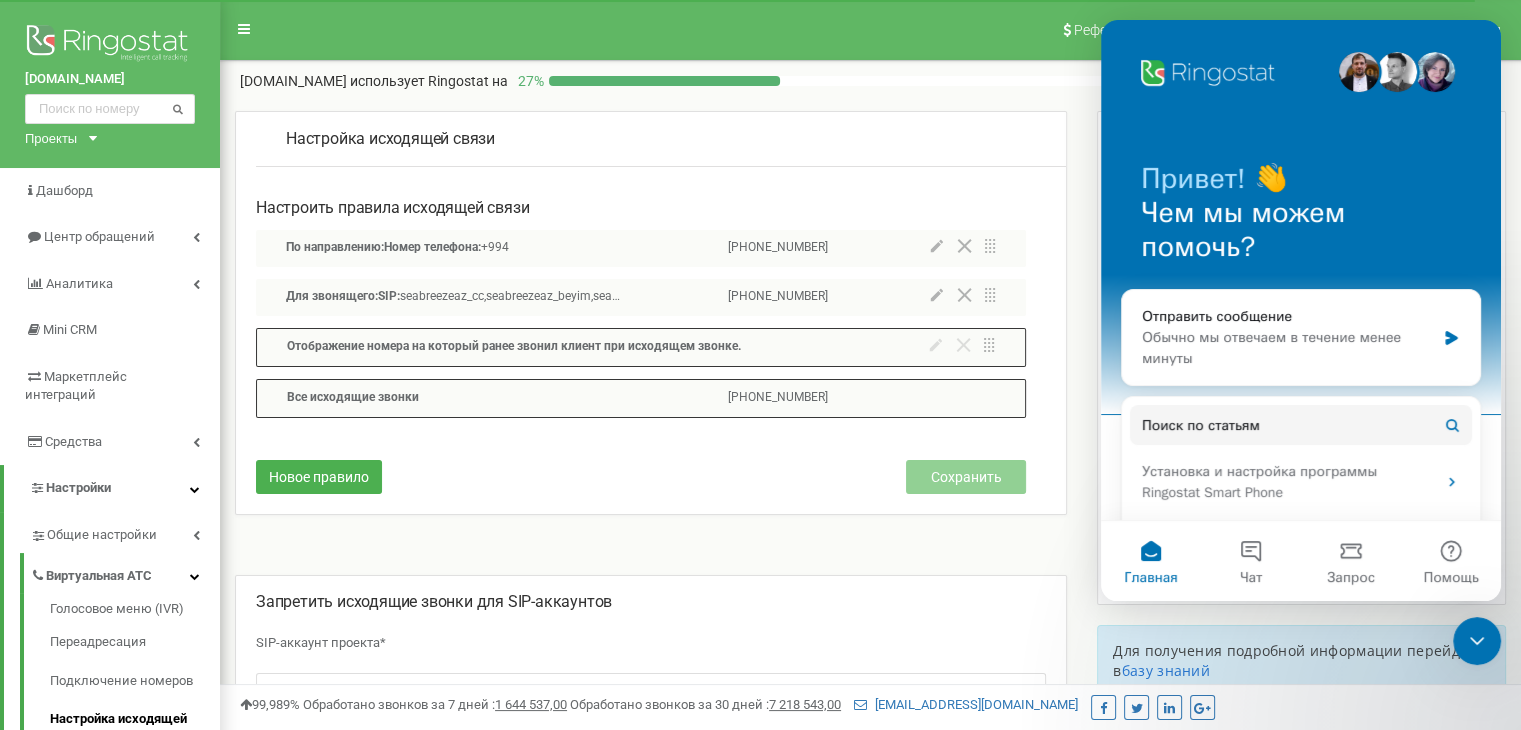scroll, scrollTop: 0, scrollLeft: 0, axis: both 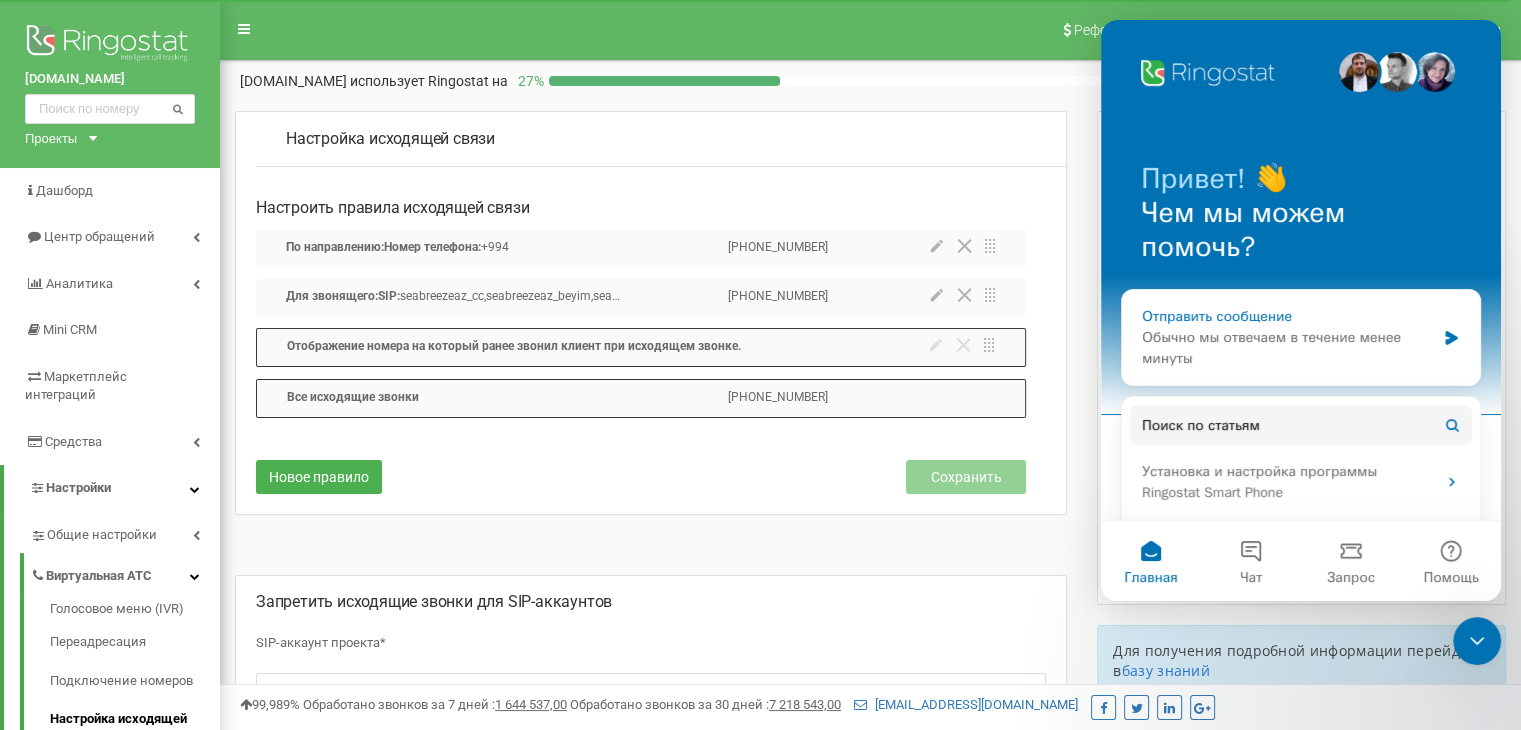 click on "Обычно мы отвечаем в течение менее минуты" at bounding box center [1288, 348] 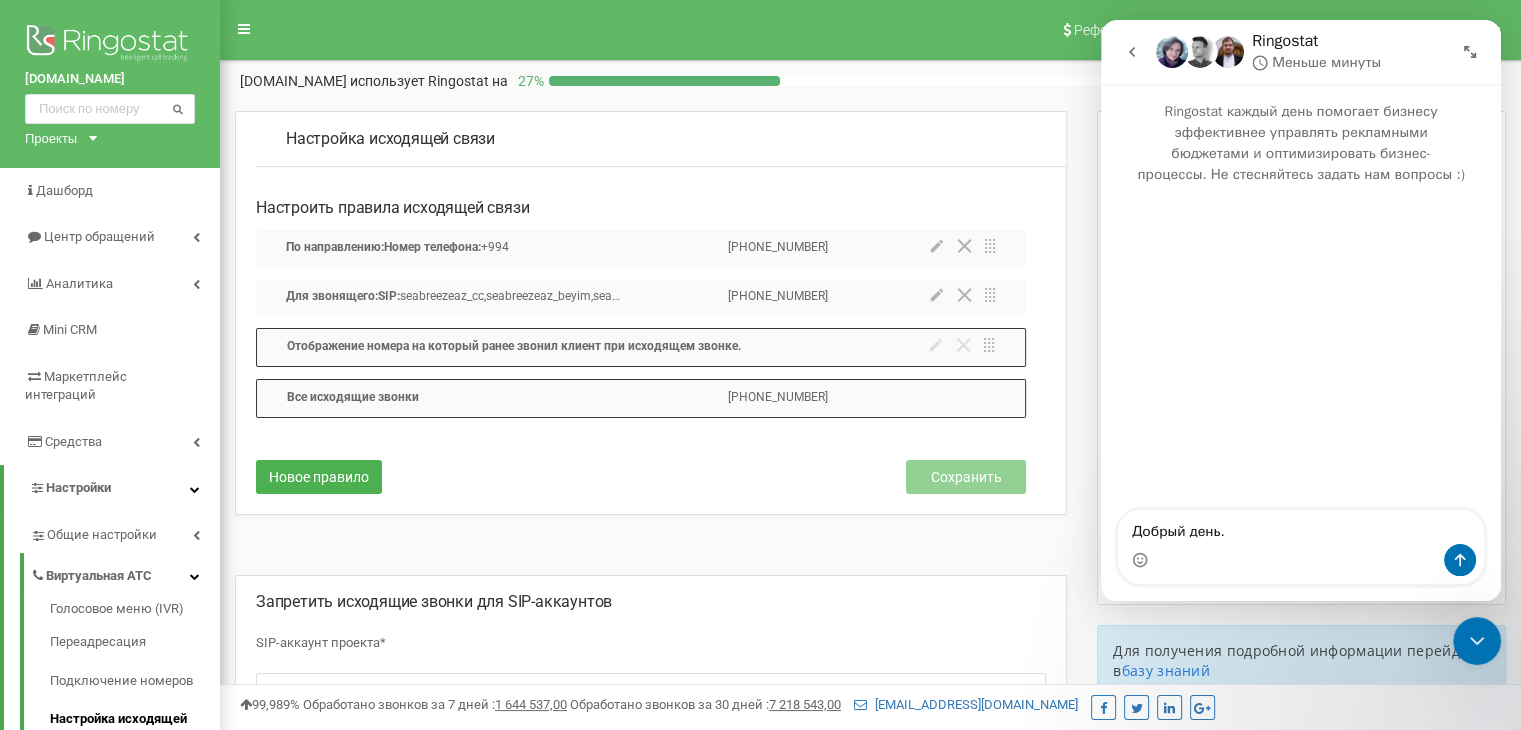 click at bounding box center [1301, 348] 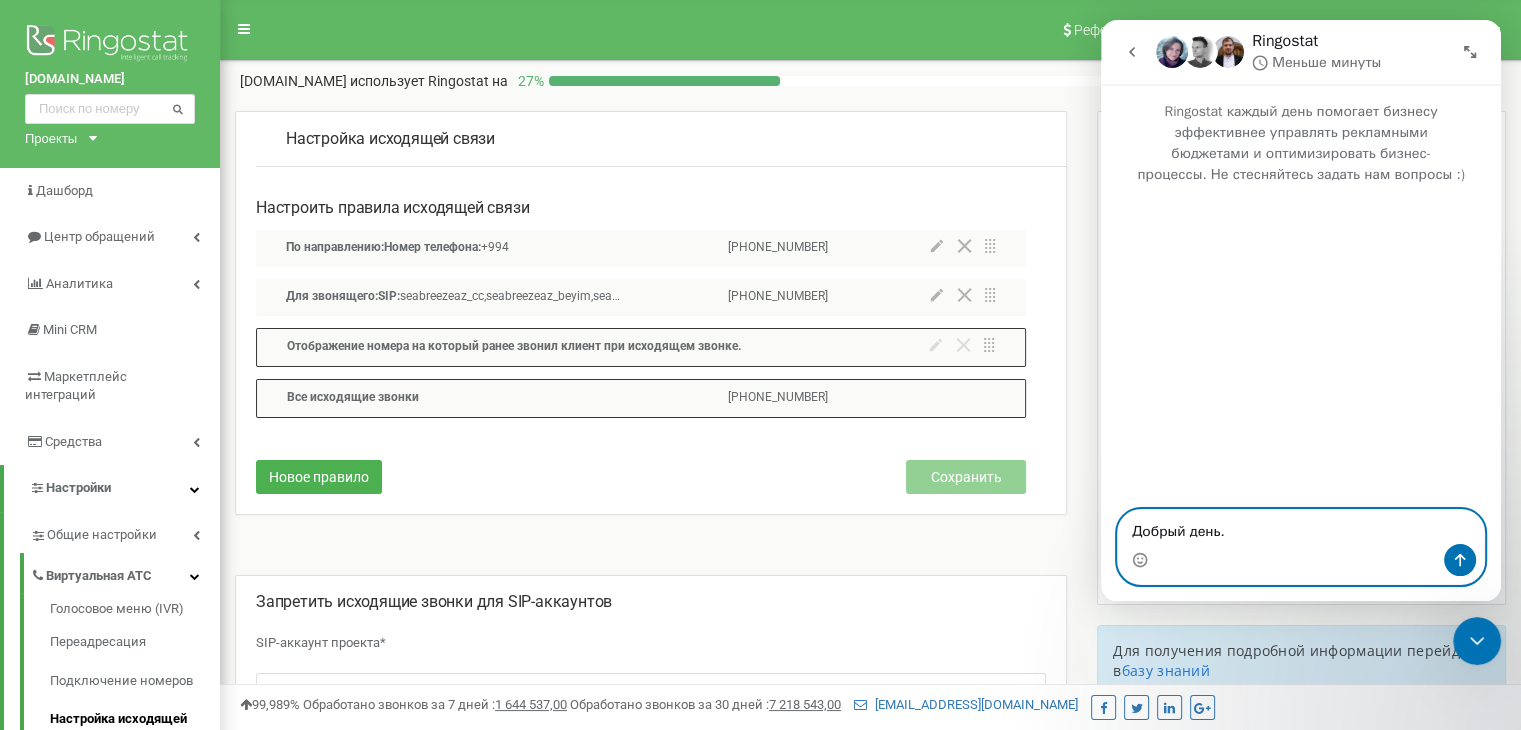 click on "Добрый день." at bounding box center (1301, 527) 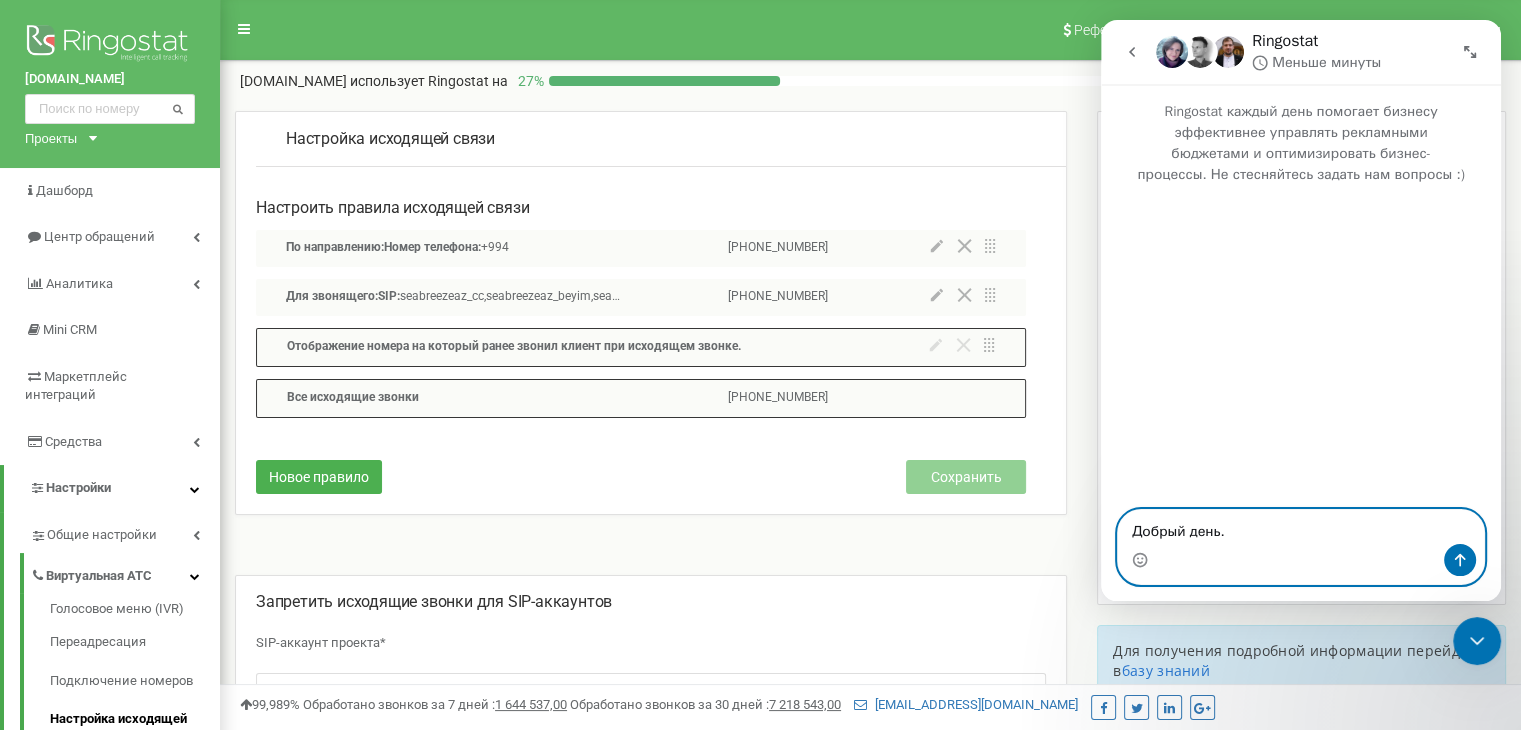 click on "Добрый день." at bounding box center (1301, 527) 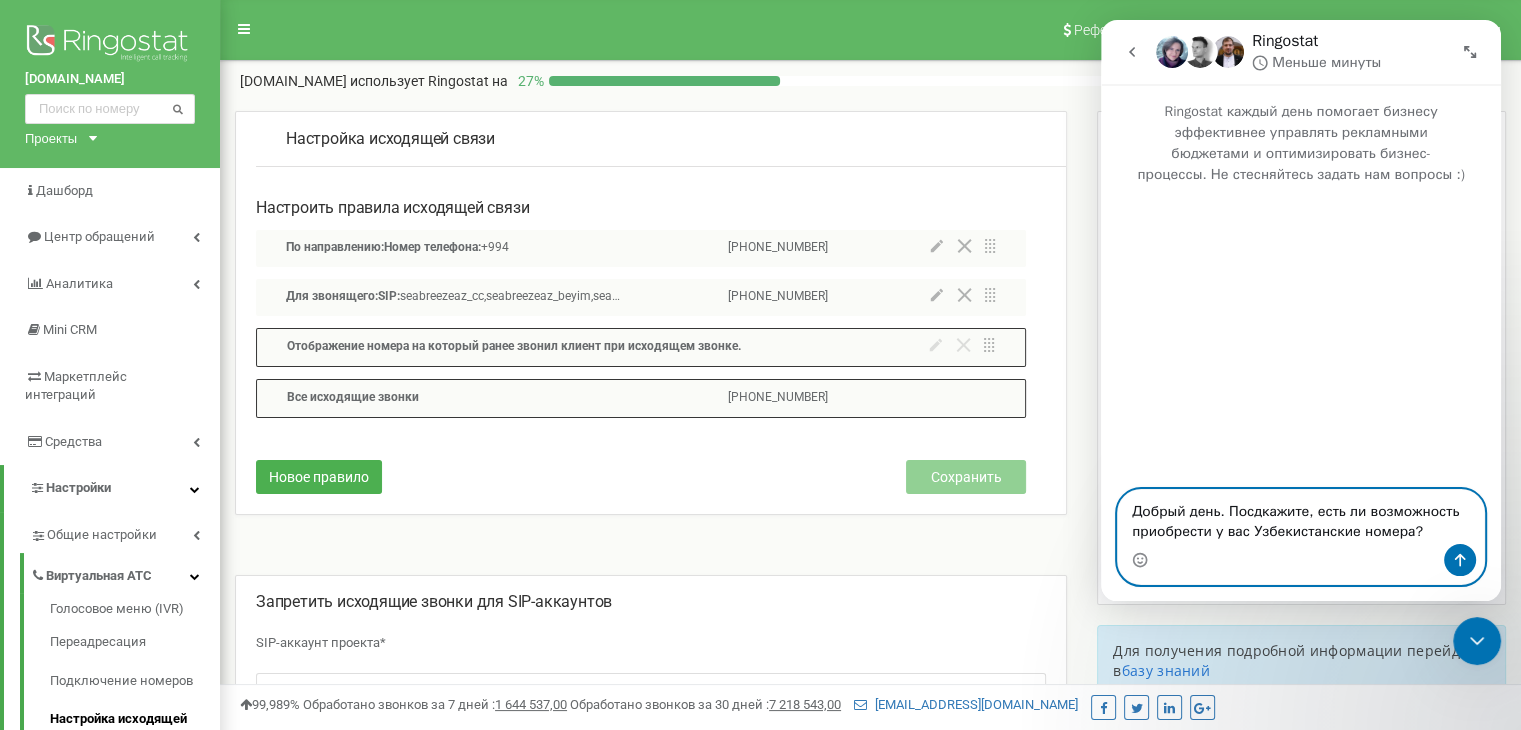 type on "Добрый день. Посдкажите, есть ли возможность приобрести у вас Узбекистанские номера?" 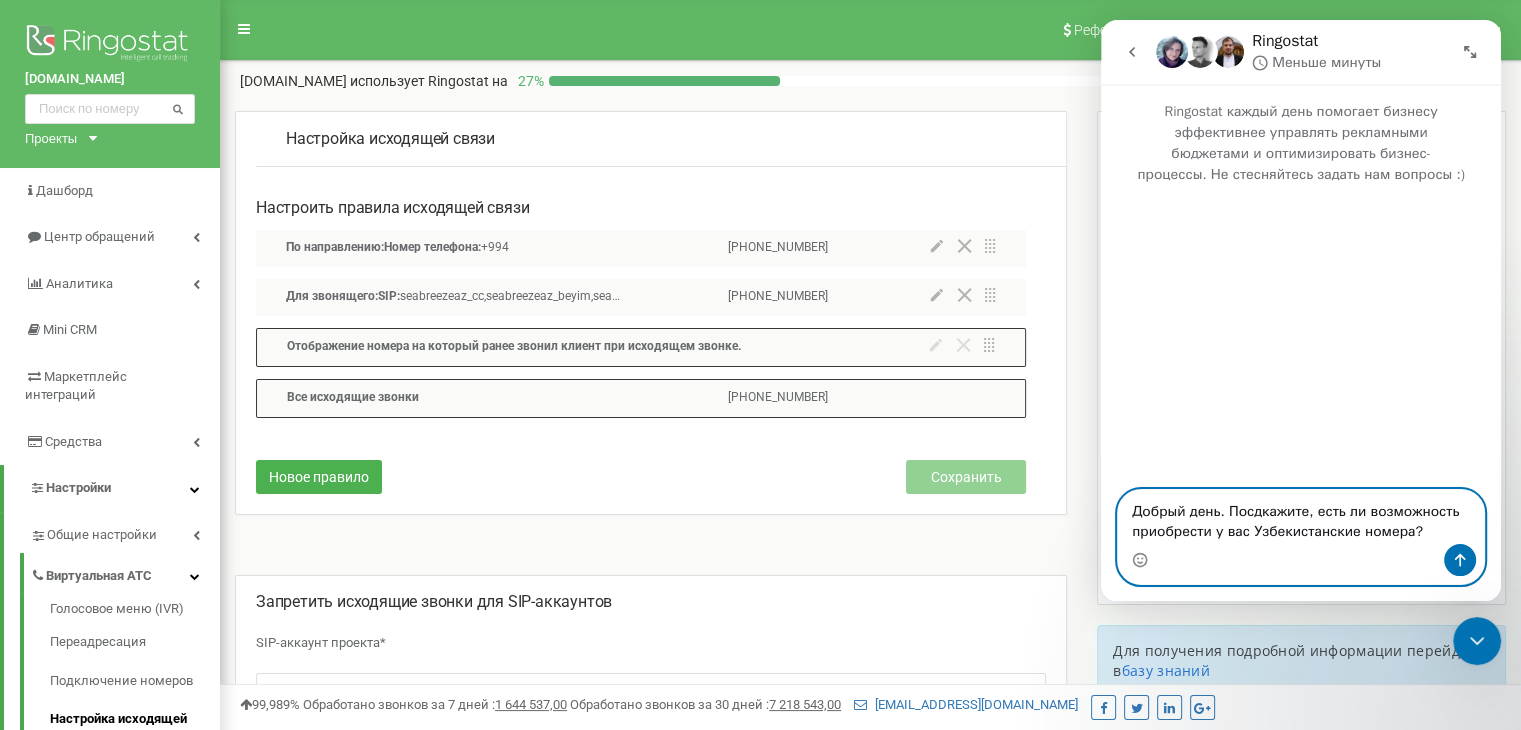 type 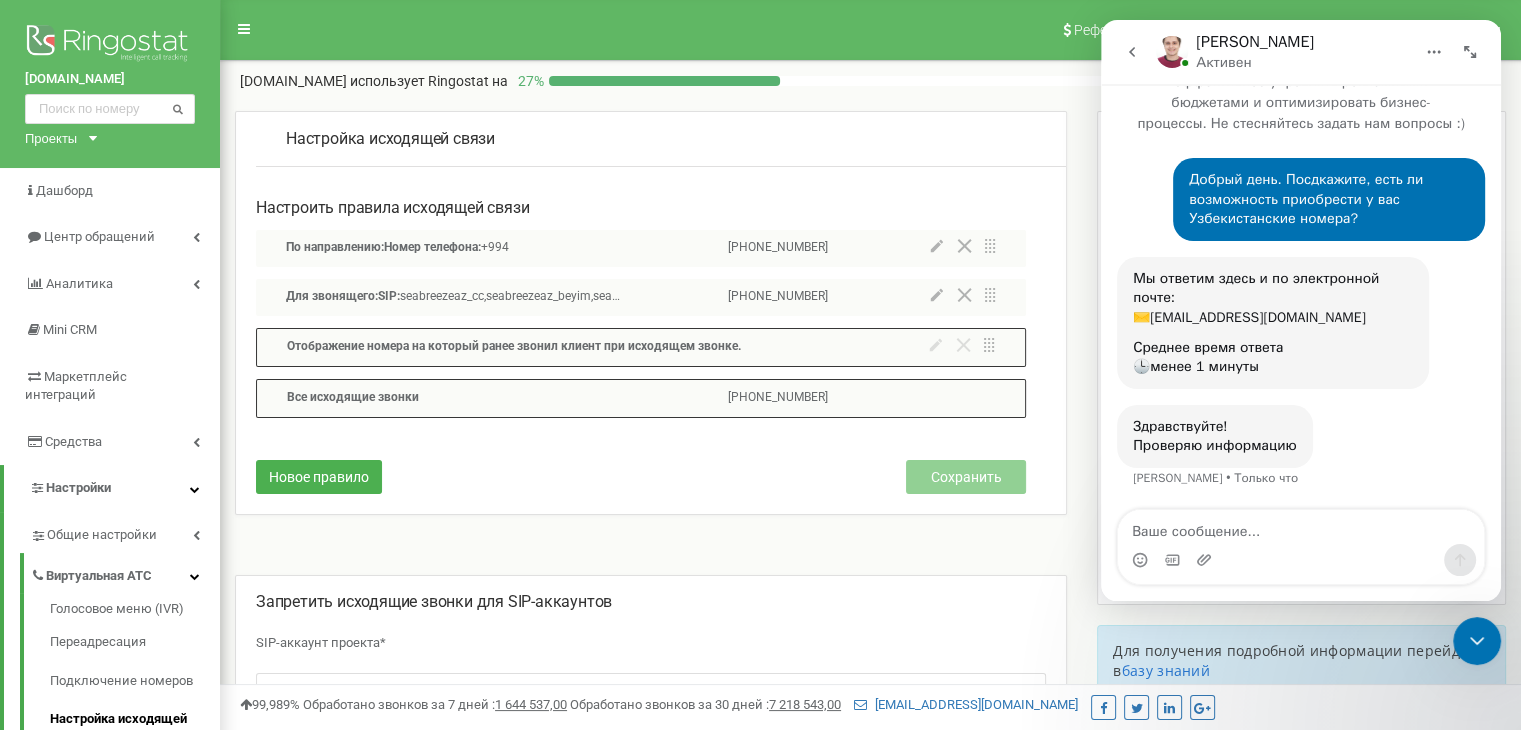 scroll, scrollTop: 50, scrollLeft: 0, axis: vertical 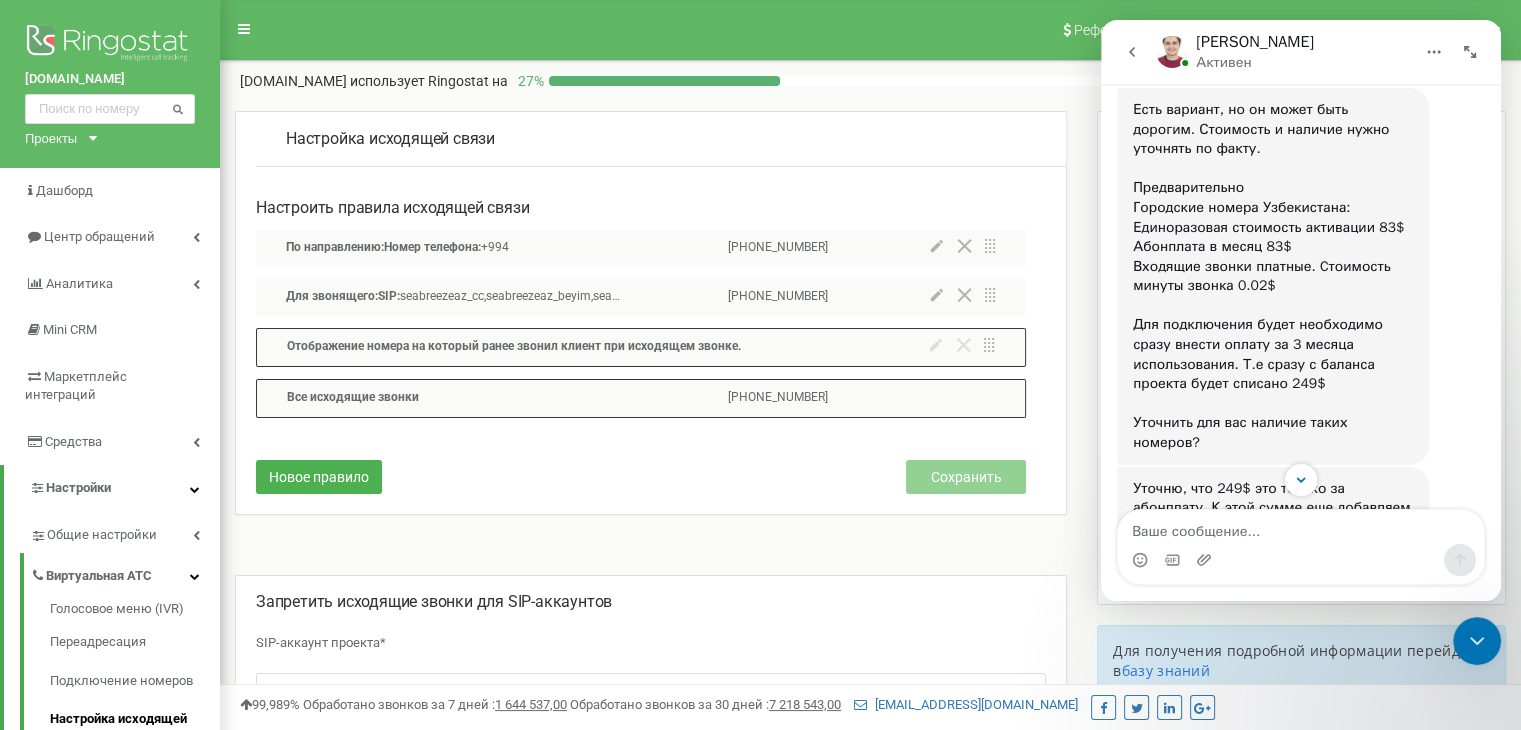 click on "Есть вариант, но он может быть дорогим. Стоимость и наличие нужно уточнять по факту.  Предварительно  Городские номера Узбекистана: Единоразовая стоимость активации 83$ Абонплата в месяц 83$  Входящие звонки платные. Cтоимость минуты звонка 0.02$ Для подключения будет необходимо сразу внести оплату за 3 месяца использования. Т.е сразу с баланса проекта будет списано 249$  Уточнить для вас наличие таких номеров?  [PERSON_NAME]    •   16 мин назад" at bounding box center (1273, 276) 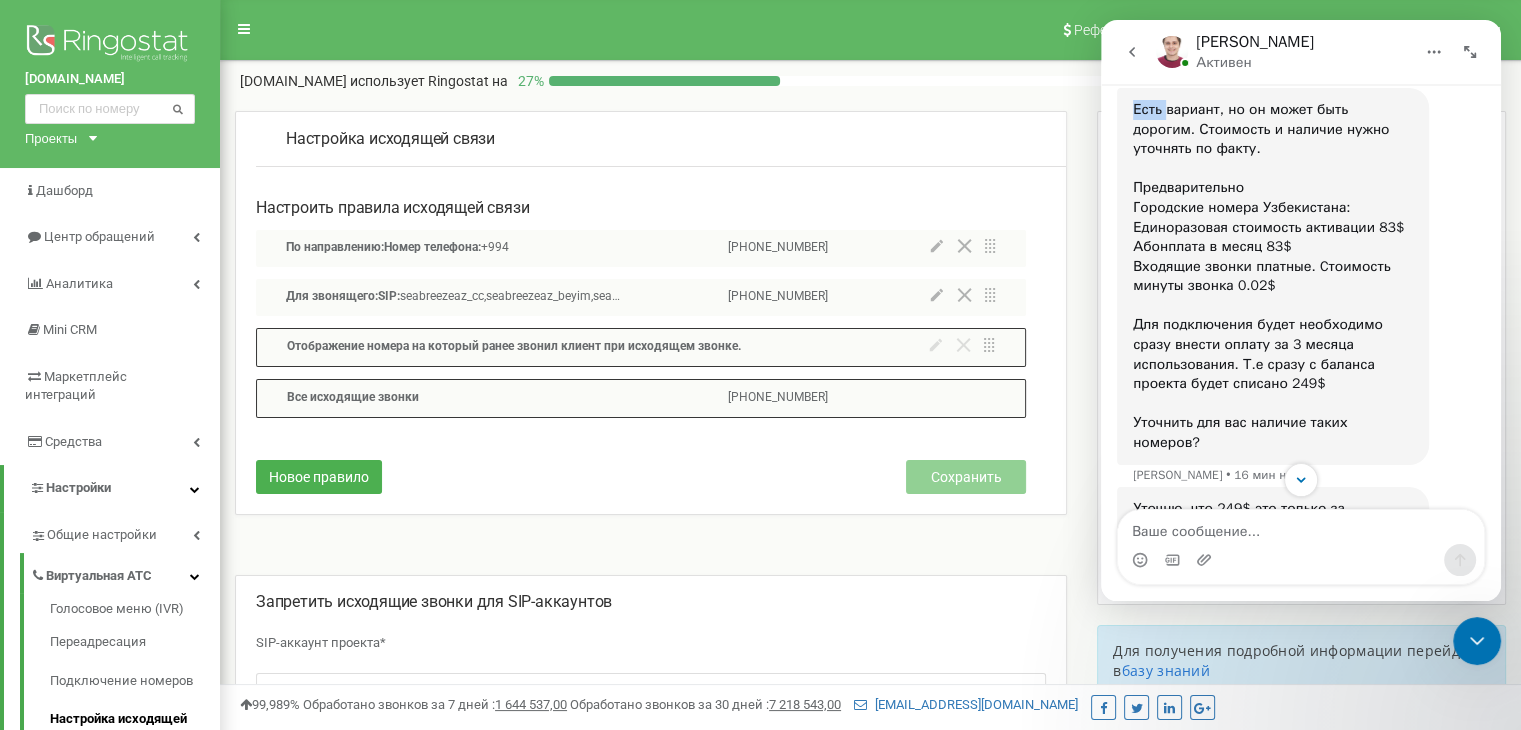 click on "Есть вариант, но он может быть дорогим. Стоимость и наличие нужно уточнять по факту.  Предварительно  Городские номера Узбекистана: Единоразовая стоимость активации 83$ Абонплата в месяц 83$  Входящие звонки платные. Cтоимость минуты звонка 0.02$ Для подключения будет необходимо сразу внести оплату за 3 месяца использования. Т.е сразу с баланса проекта будет списано 249$  Уточнить для вас наличие таких номеров?  [PERSON_NAME]    •   16 мин назад" at bounding box center (1273, 276) 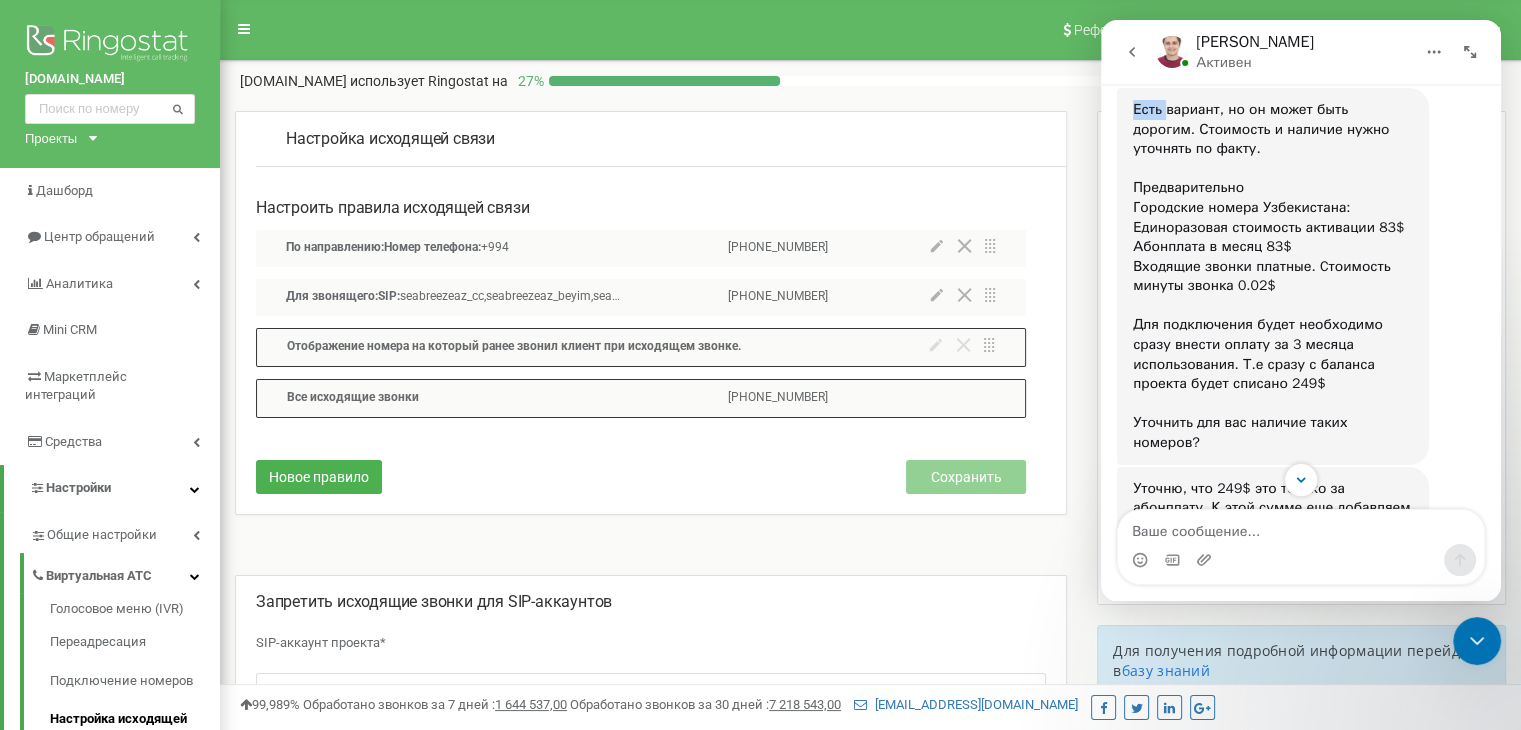 click on "Есть вариант, но он может быть дорогим. Стоимость и наличие нужно уточнять по факту.  Предварительно  Городские номера Узбекистана: Единоразовая стоимость активации 83$ Абонплата в месяц 83$  Входящие звонки платные. Cтоимость минуты звонка 0.02$ Для подключения будет необходимо сразу внести оплату за 3 месяца использования. Т.е сразу с баланса проекта будет списано 249$  Уточнить для вас наличие таких номеров?" at bounding box center [1273, 276] 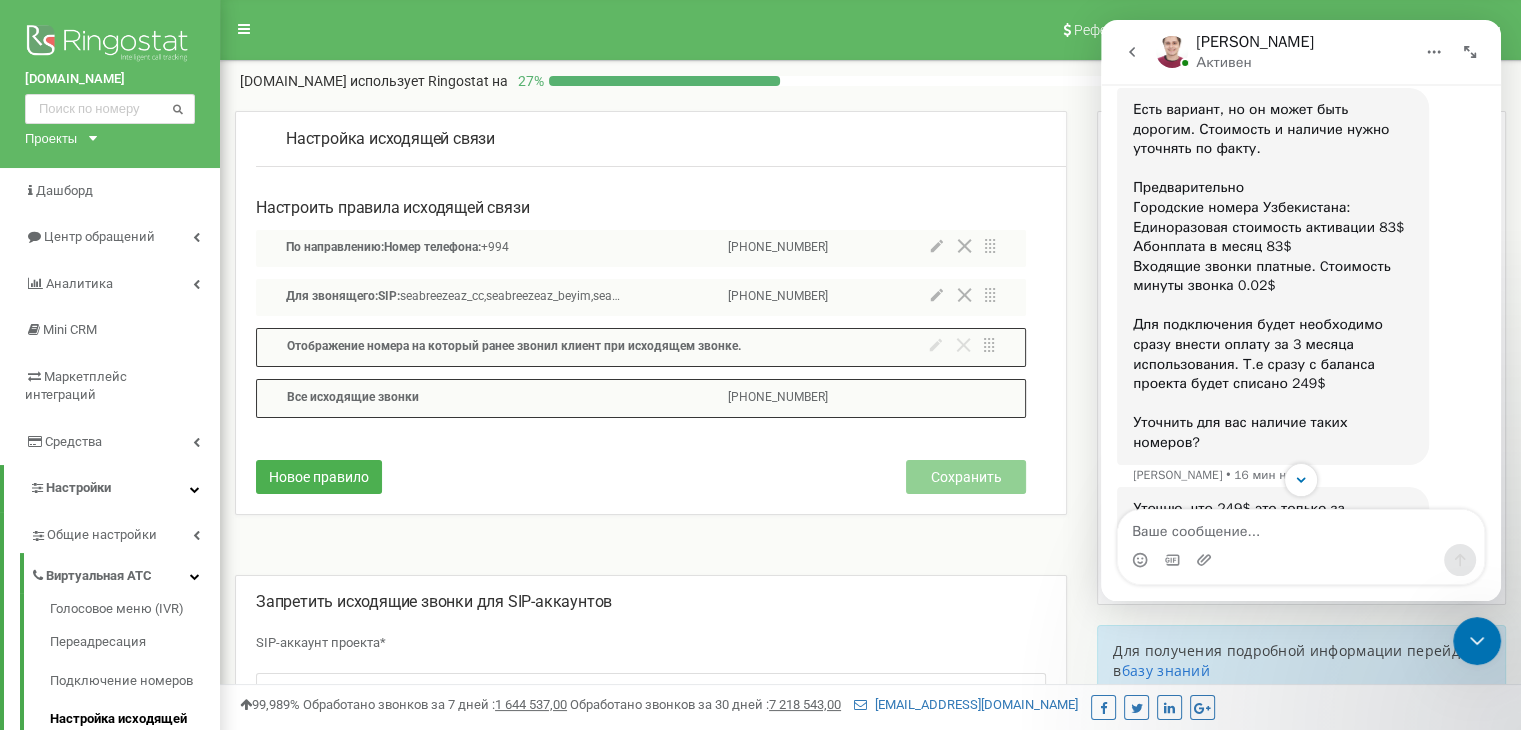 click on "Есть вариант, но он может быть дорогим. Стоимость и наличие нужно уточнять по факту.  Предварительно  Городские номера Узбекистана: Единоразовая стоимость активации 83$ Абонплата в месяц 83$  Входящие звонки платные. Cтоимость минуты звонка 0.02$ Для подключения будет необходимо сразу внести оплату за 3 месяца использования. Т.е сразу с баланса проекта будет списано 249$  Уточнить для вас наличие таких номеров?" at bounding box center [1273, 276] 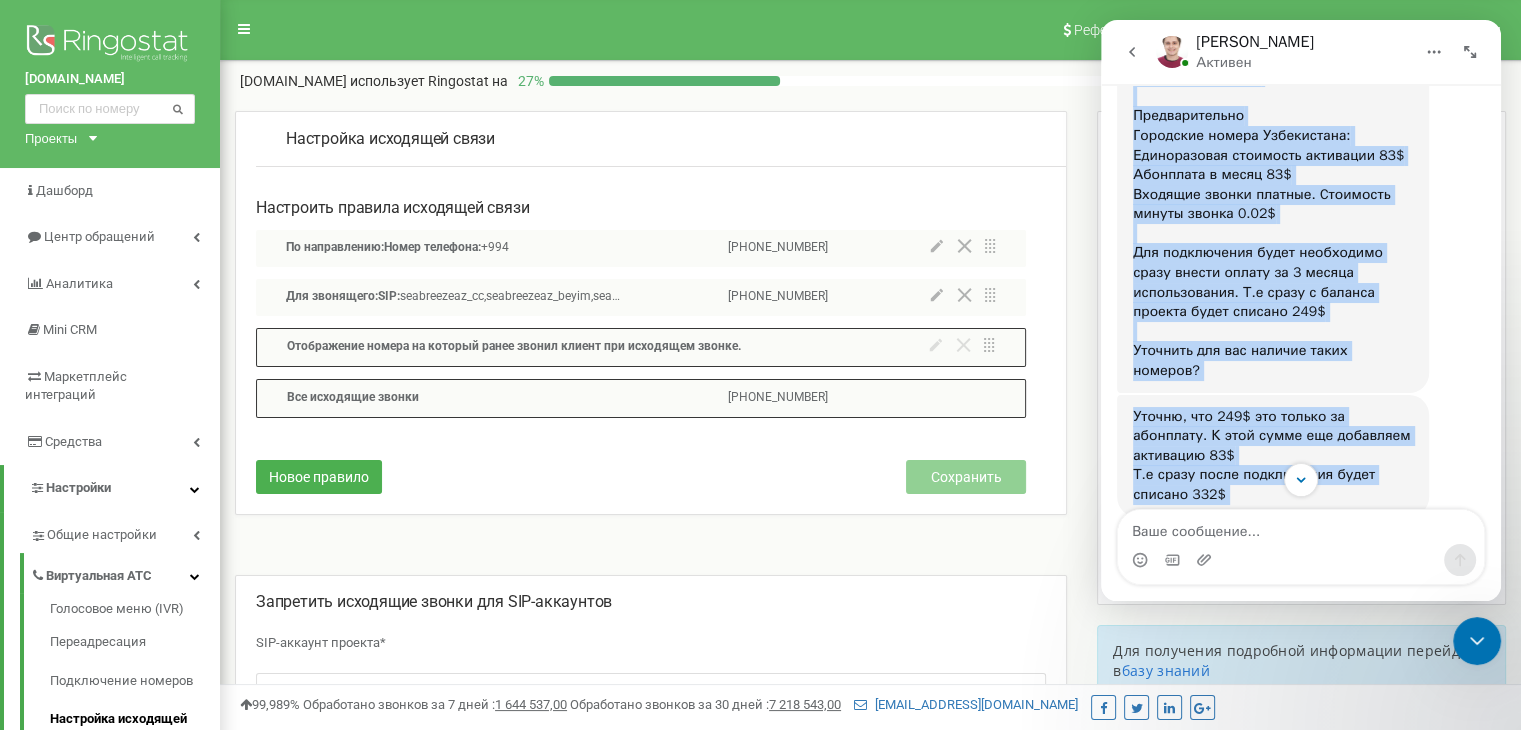 scroll, scrollTop: 533, scrollLeft: 0, axis: vertical 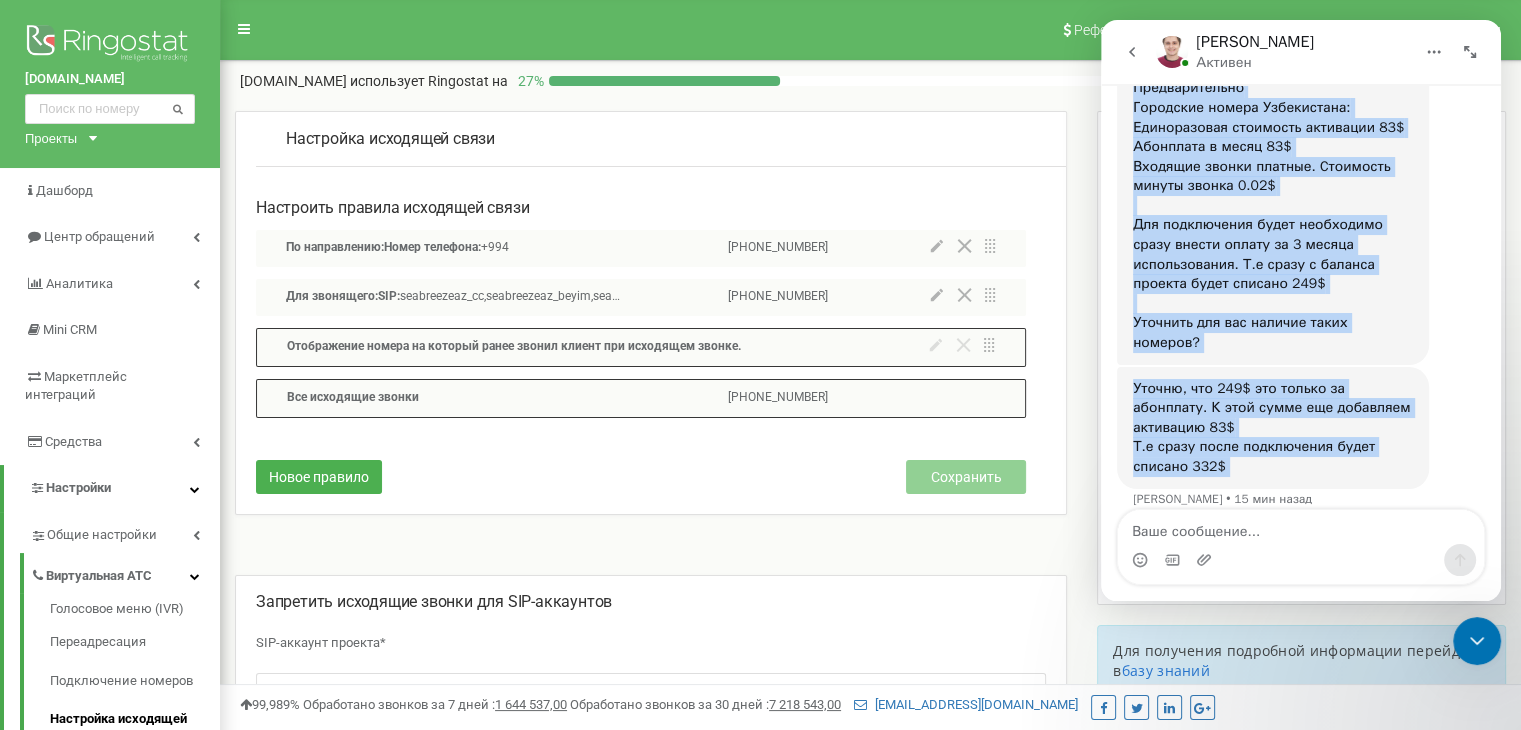 drag, startPoint x: 1133, startPoint y: 106, endPoint x: 1305, endPoint y: 444, distance: 379.2466 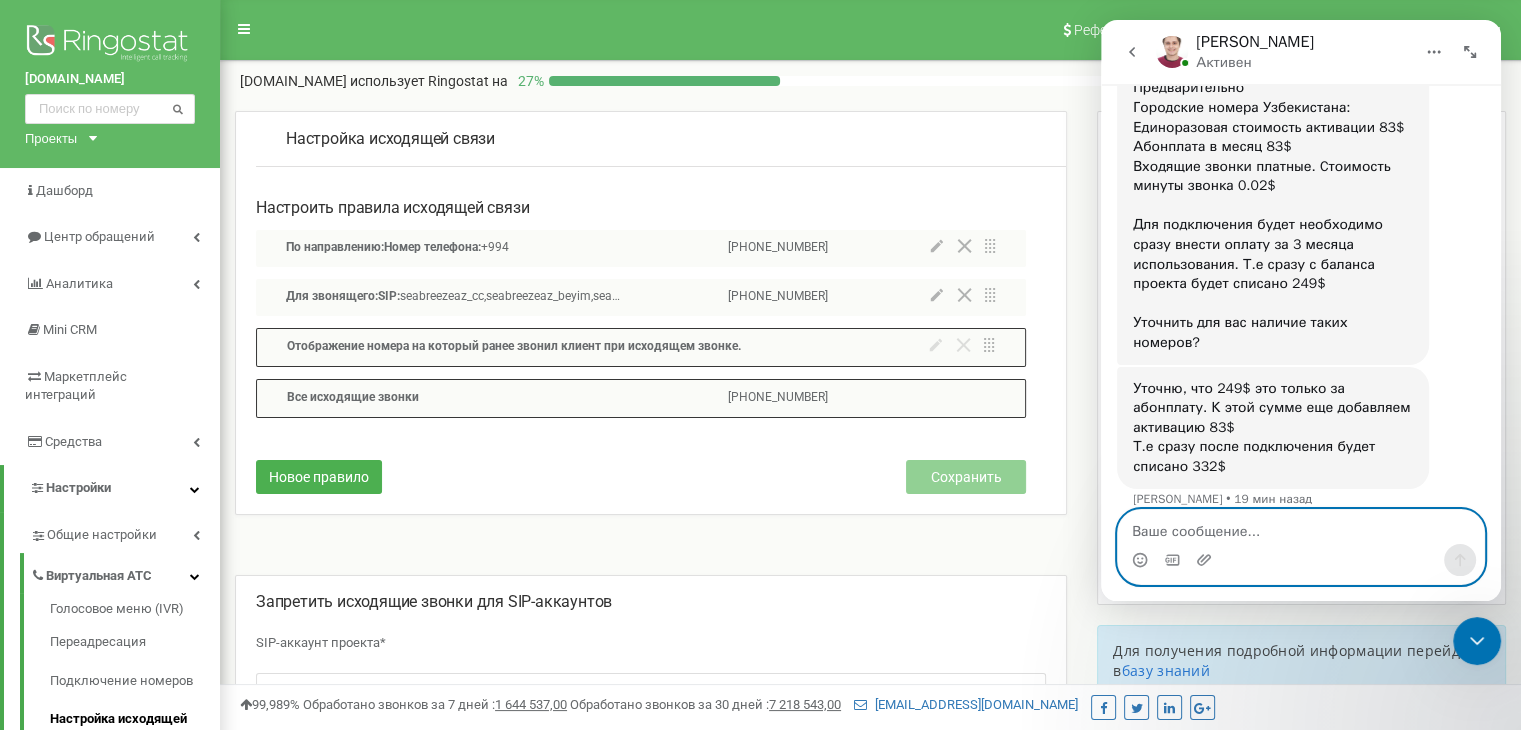 click at bounding box center (1301, 527) 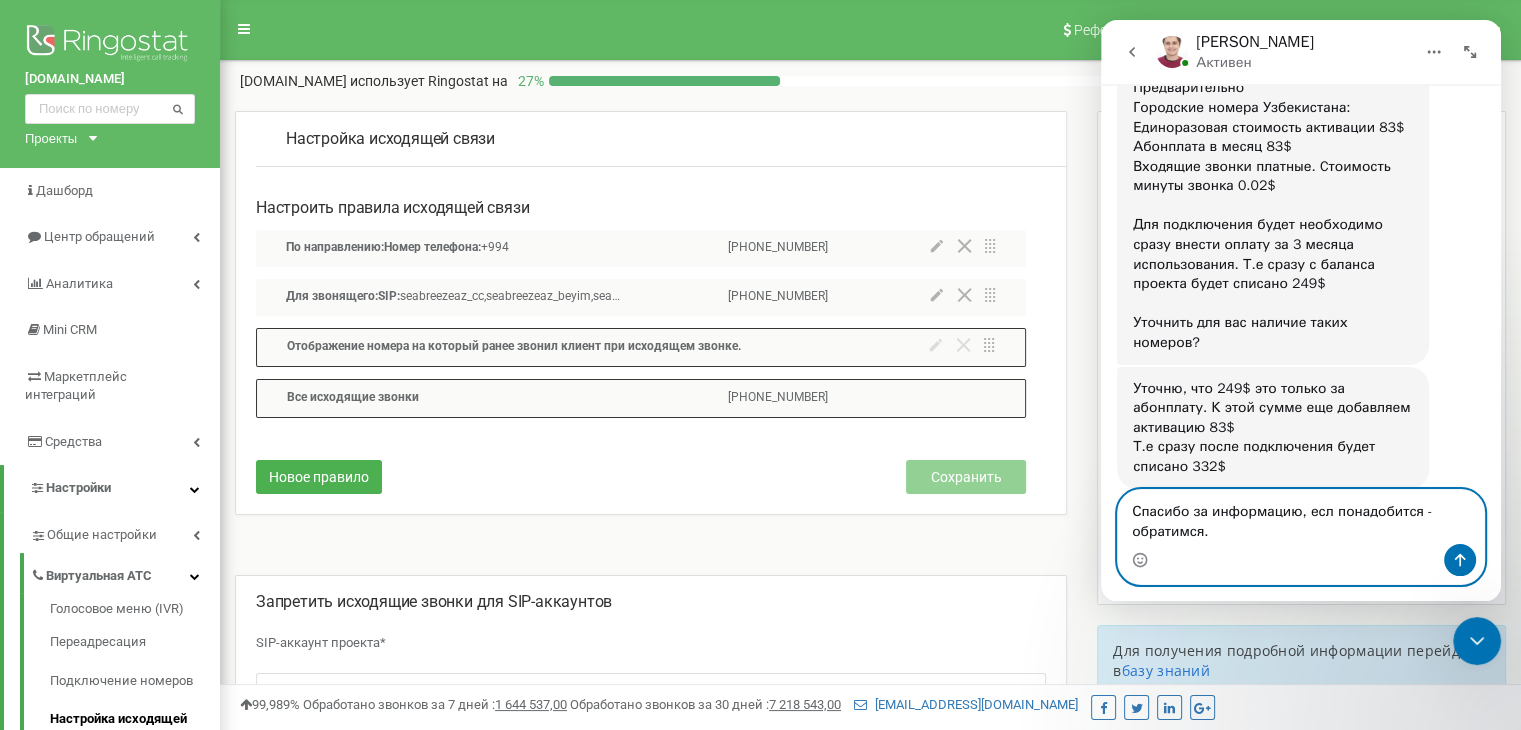 type on "Спасибо за информацию, если понадобится - обратимся." 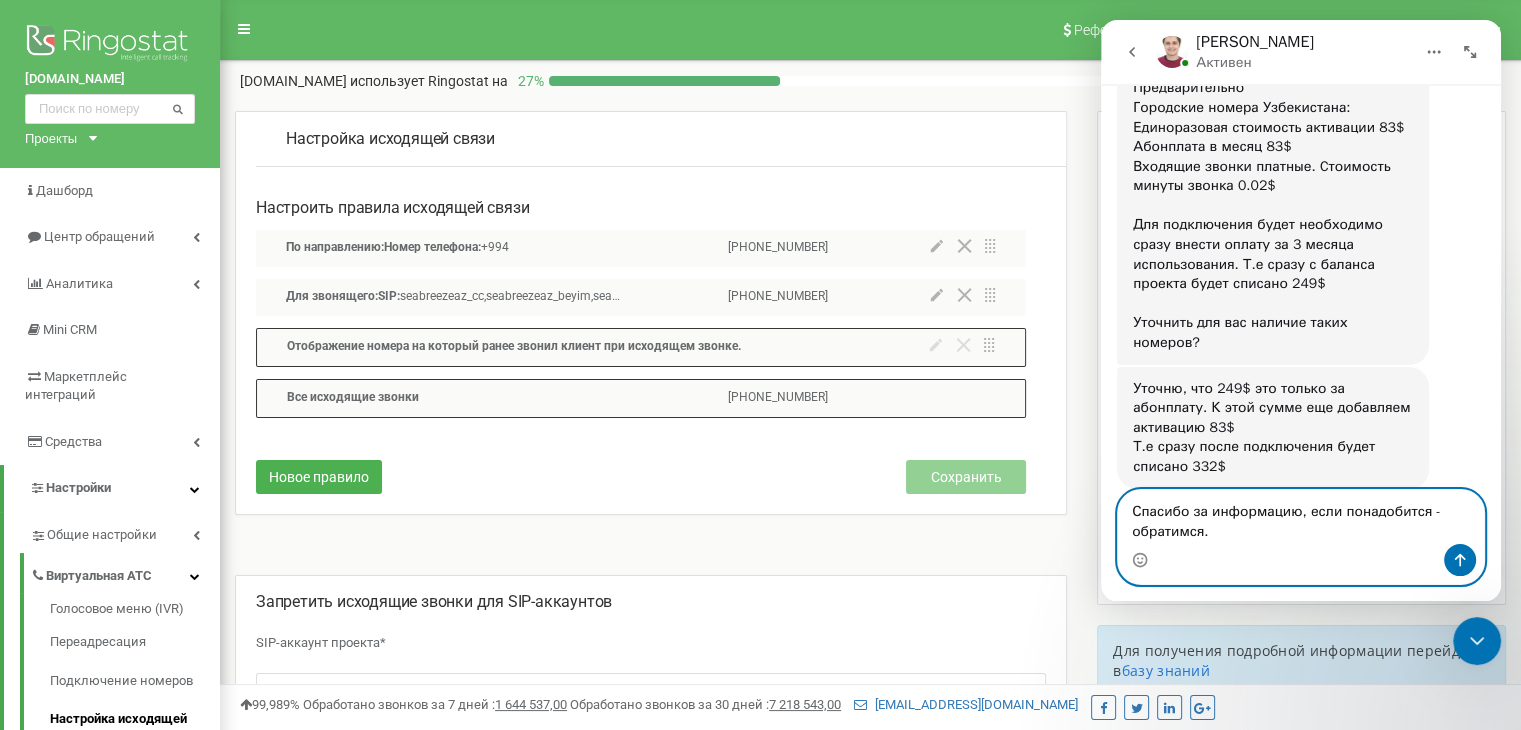 type 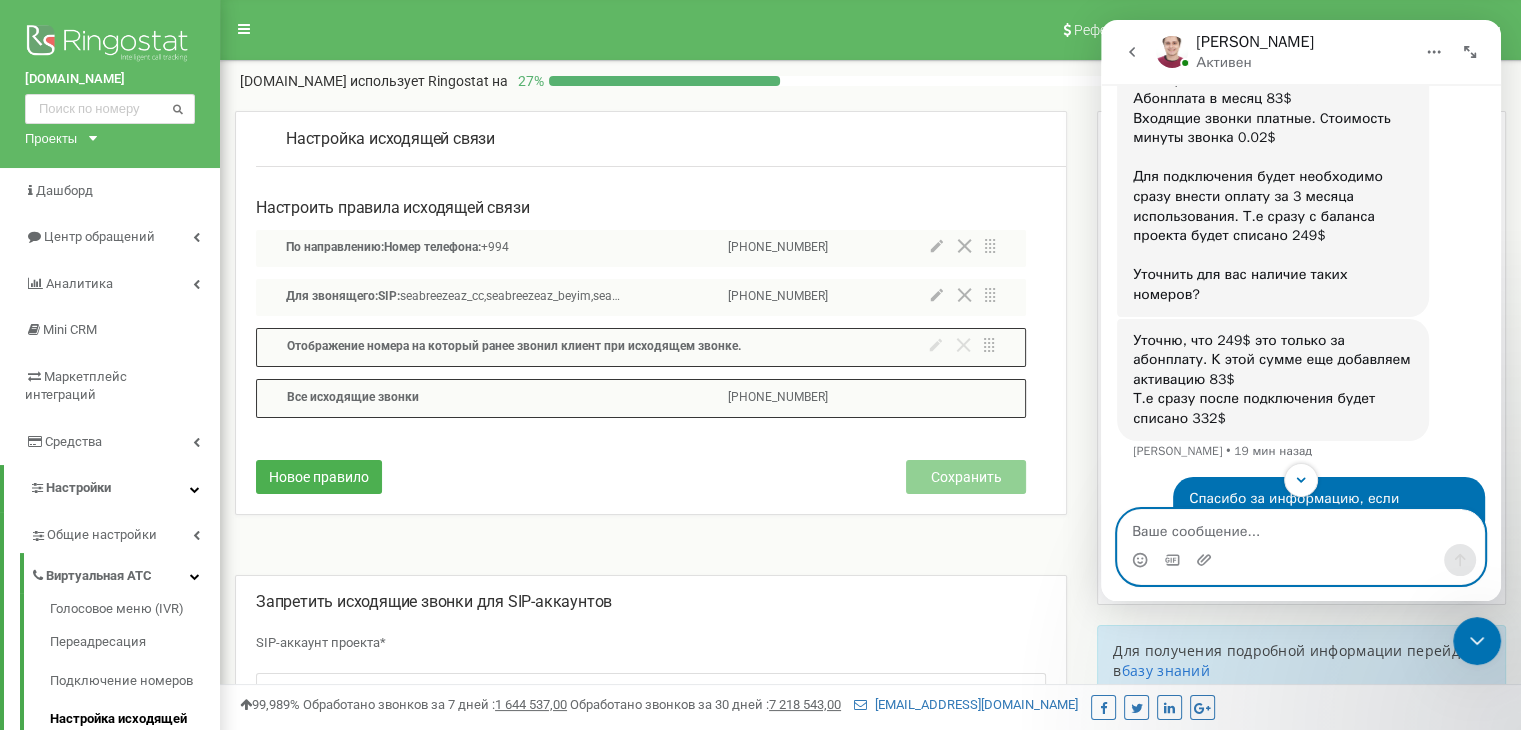 scroll, scrollTop: 612, scrollLeft: 0, axis: vertical 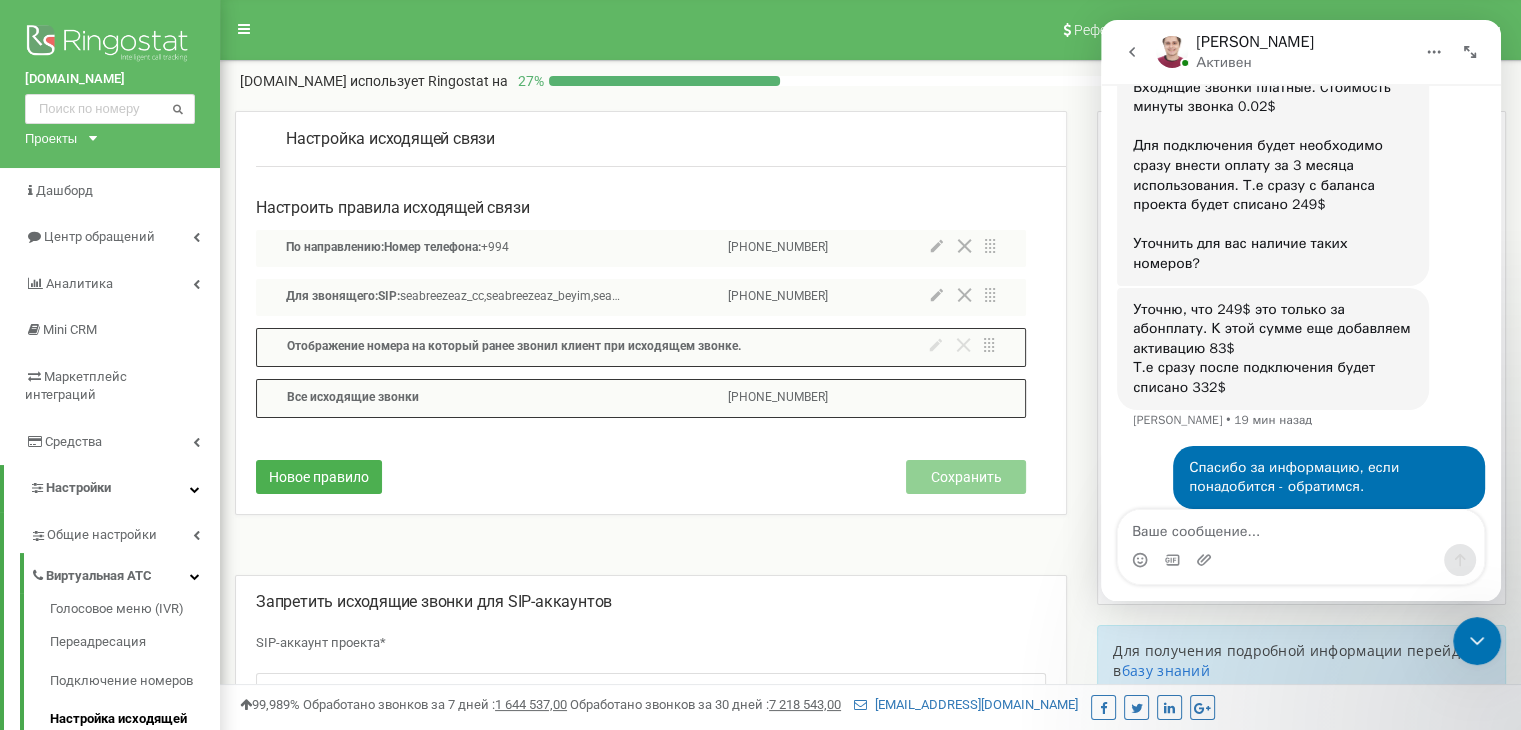 click at bounding box center [976, 81] 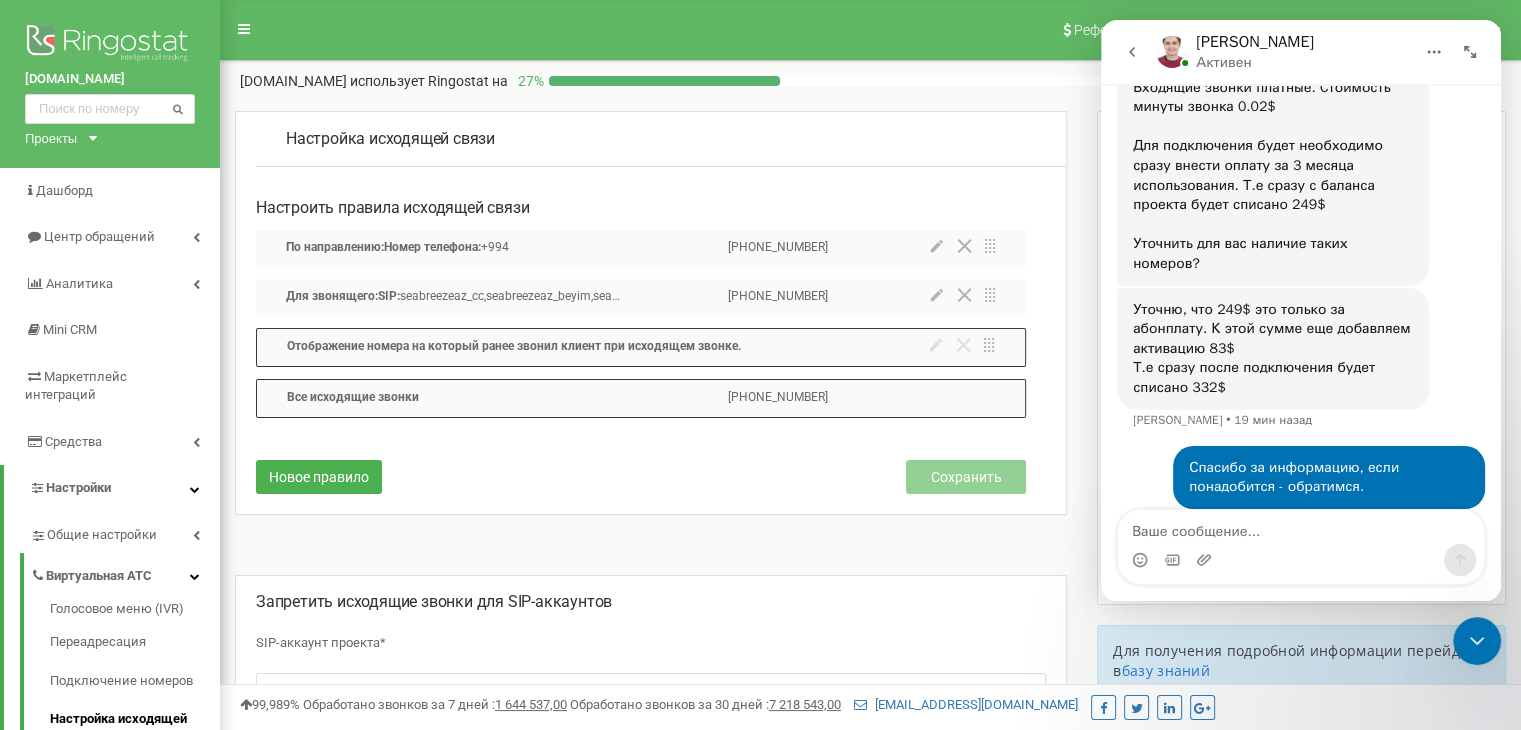 click 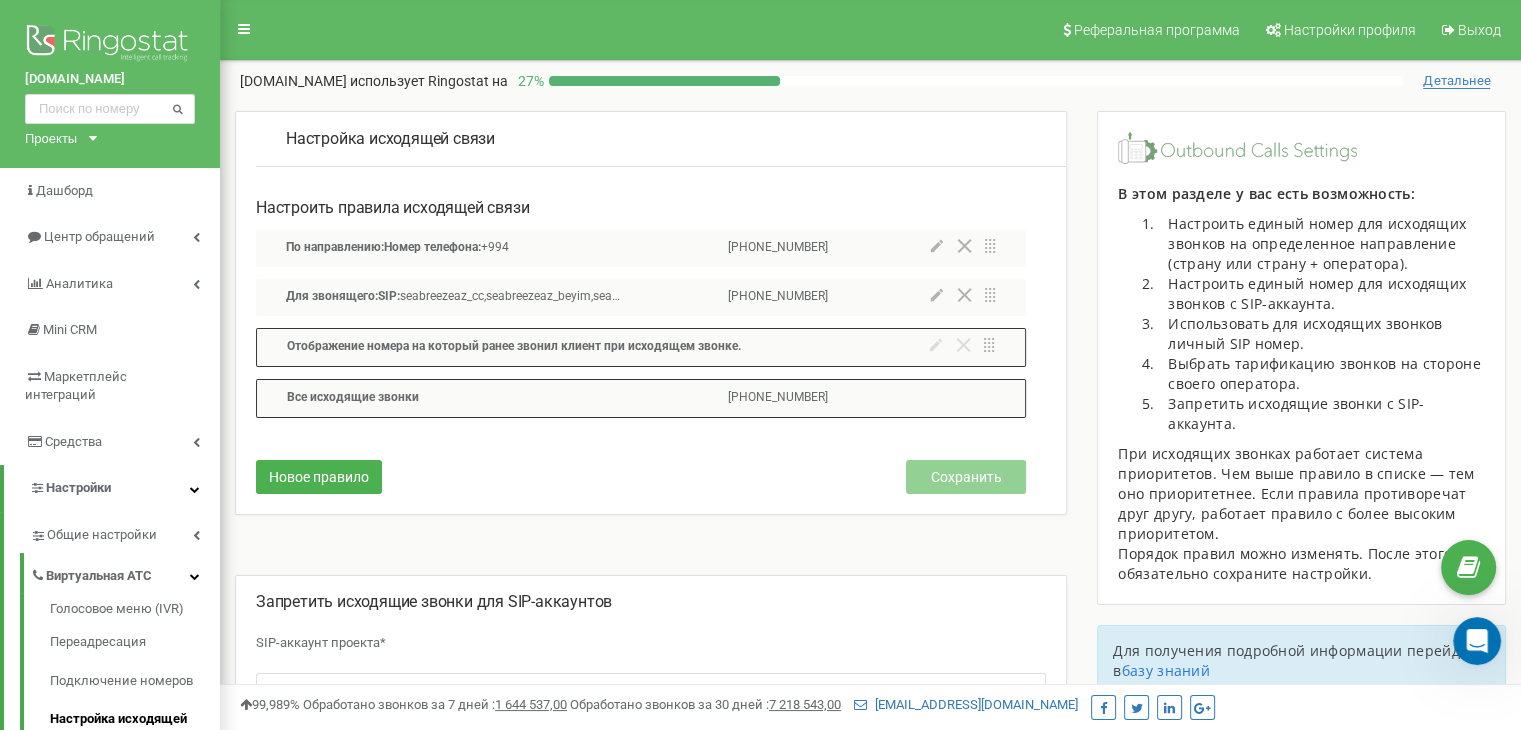 scroll, scrollTop: 0, scrollLeft: 0, axis: both 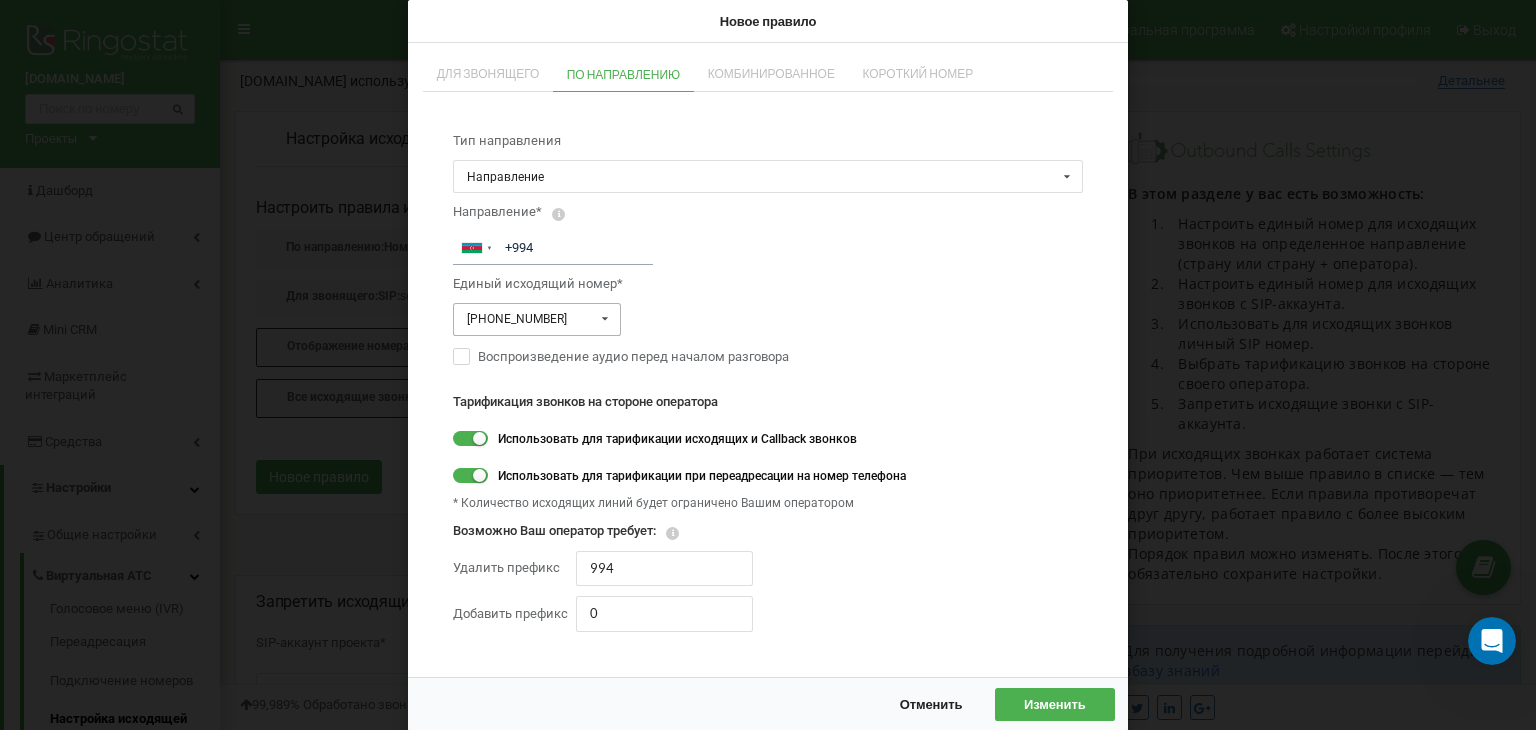 click at bounding box center [605, 319] 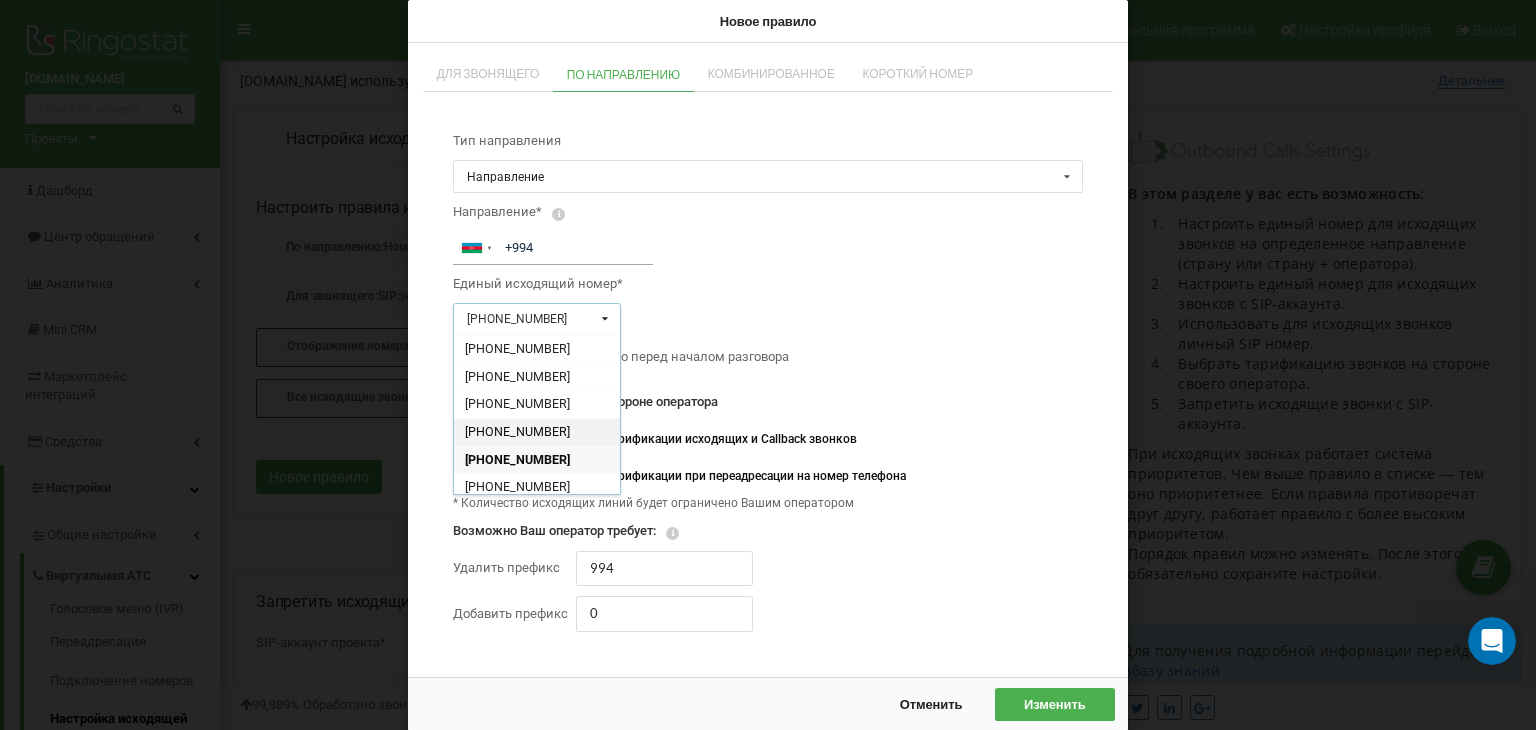 click on "[PHONE_NUMBER]" at bounding box center [537, 432] 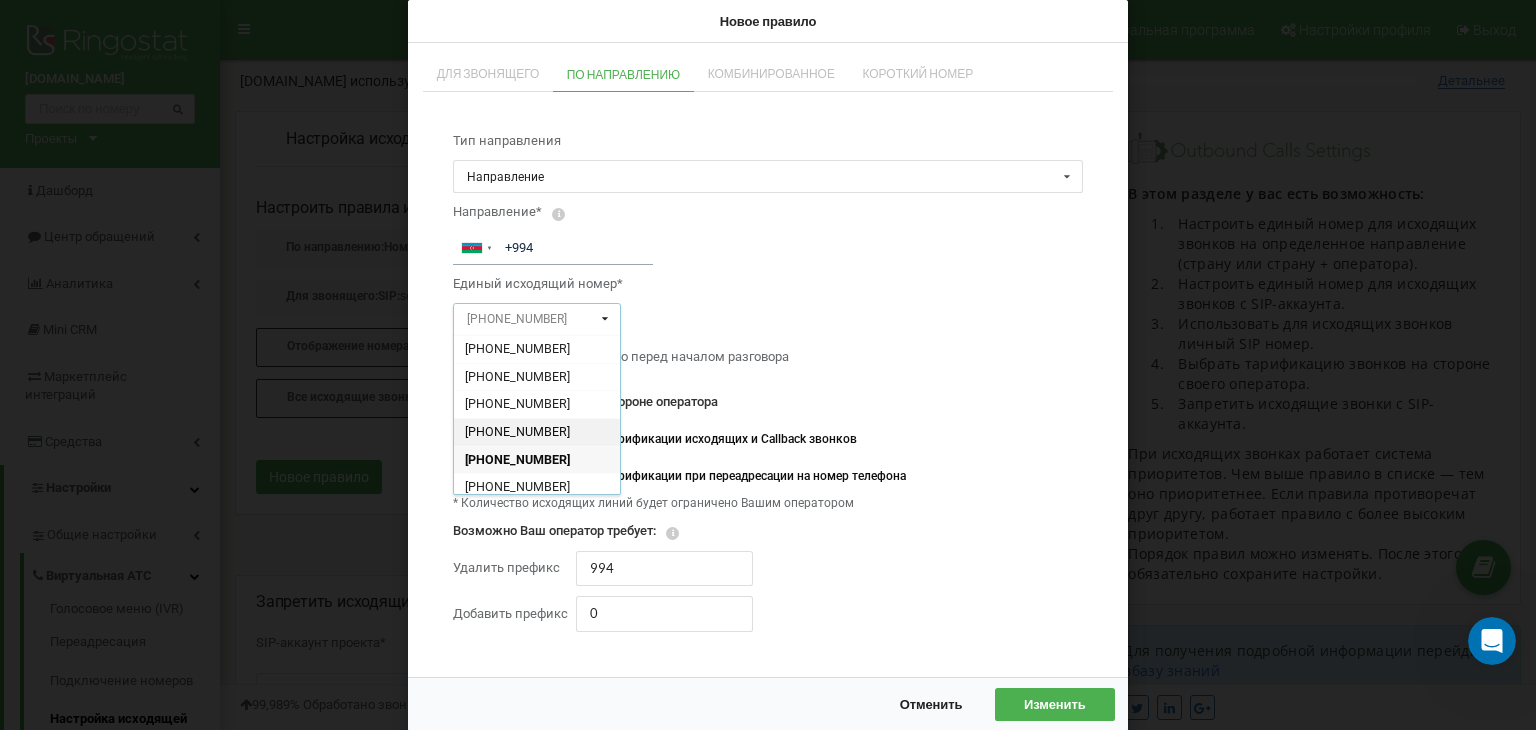 type 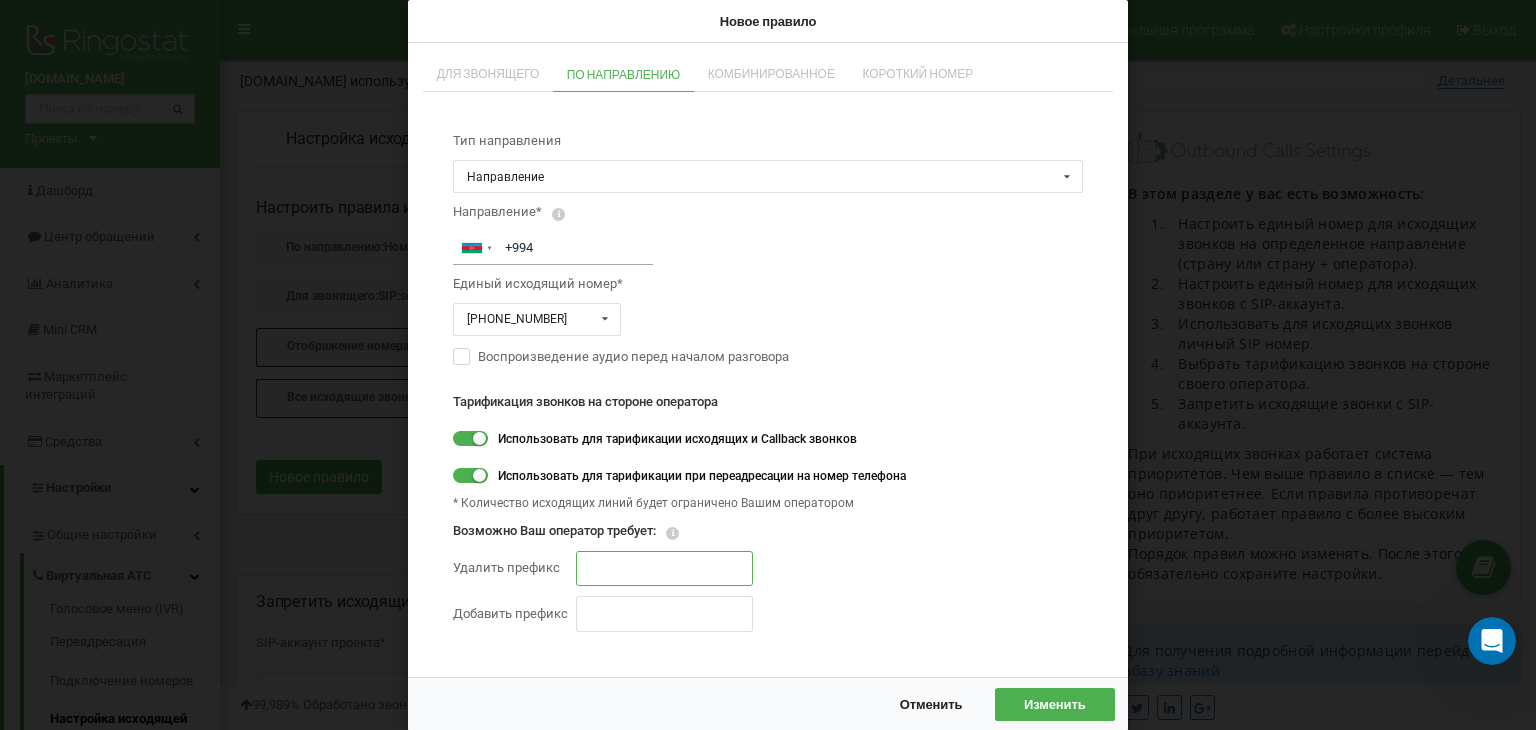 click at bounding box center (664, 568) 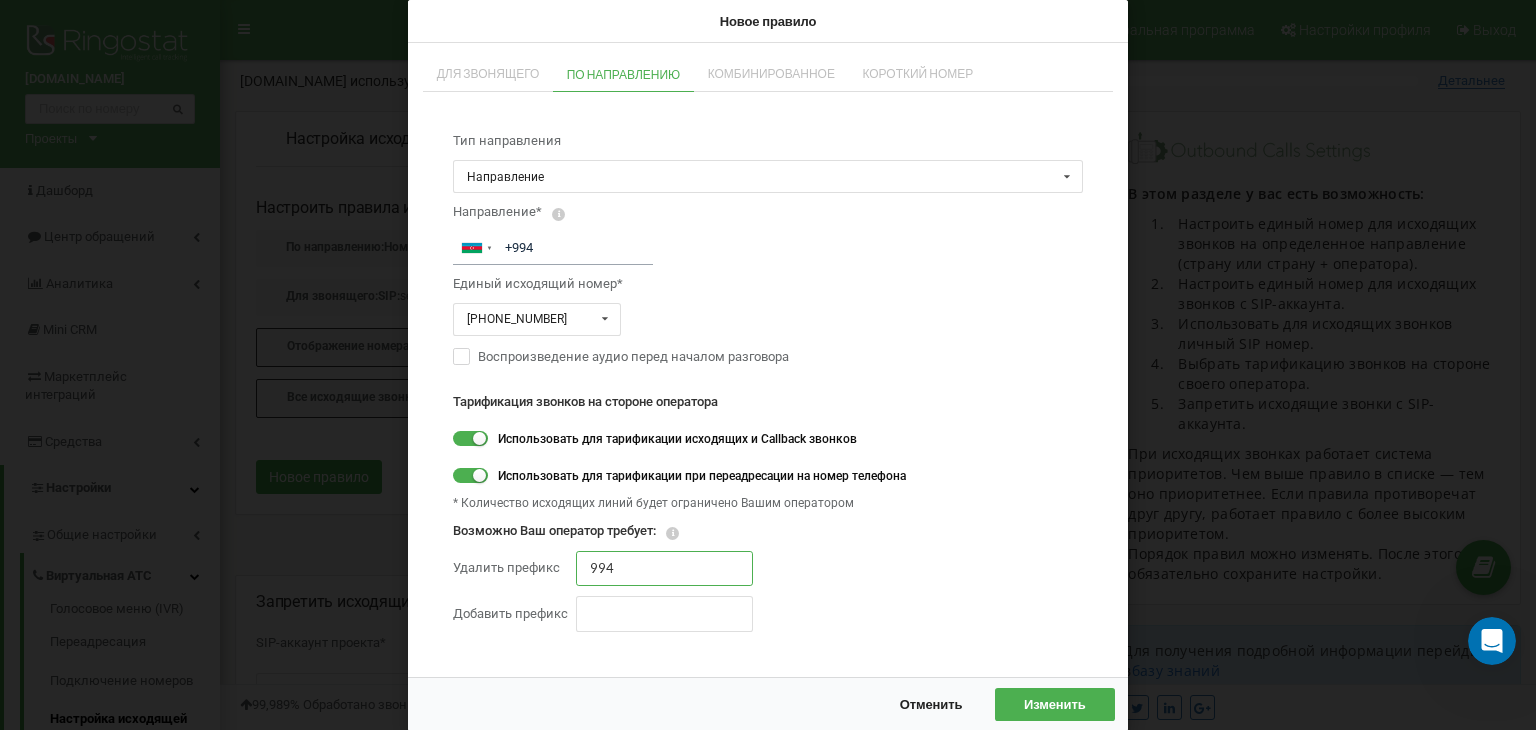 type on "994" 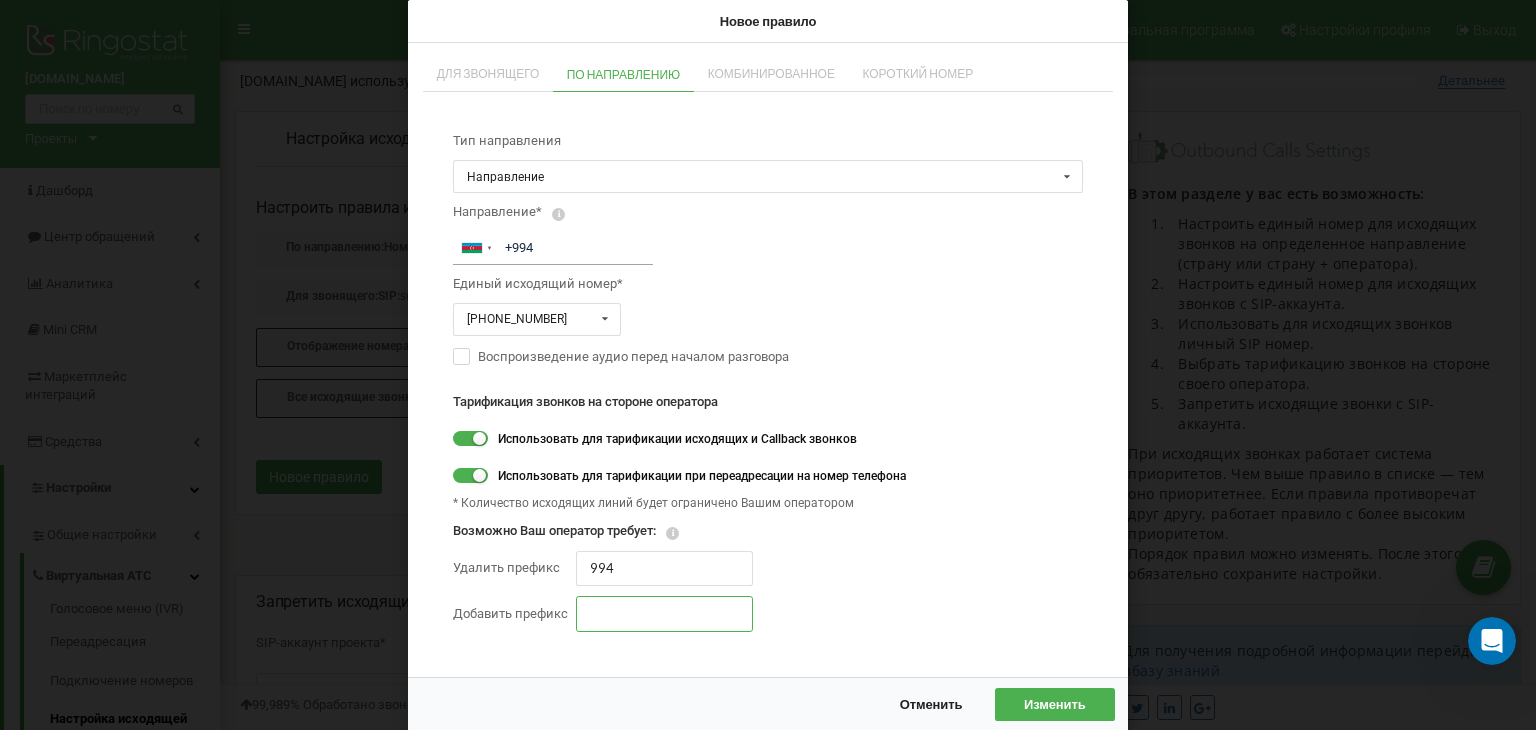 click at bounding box center [664, 613] 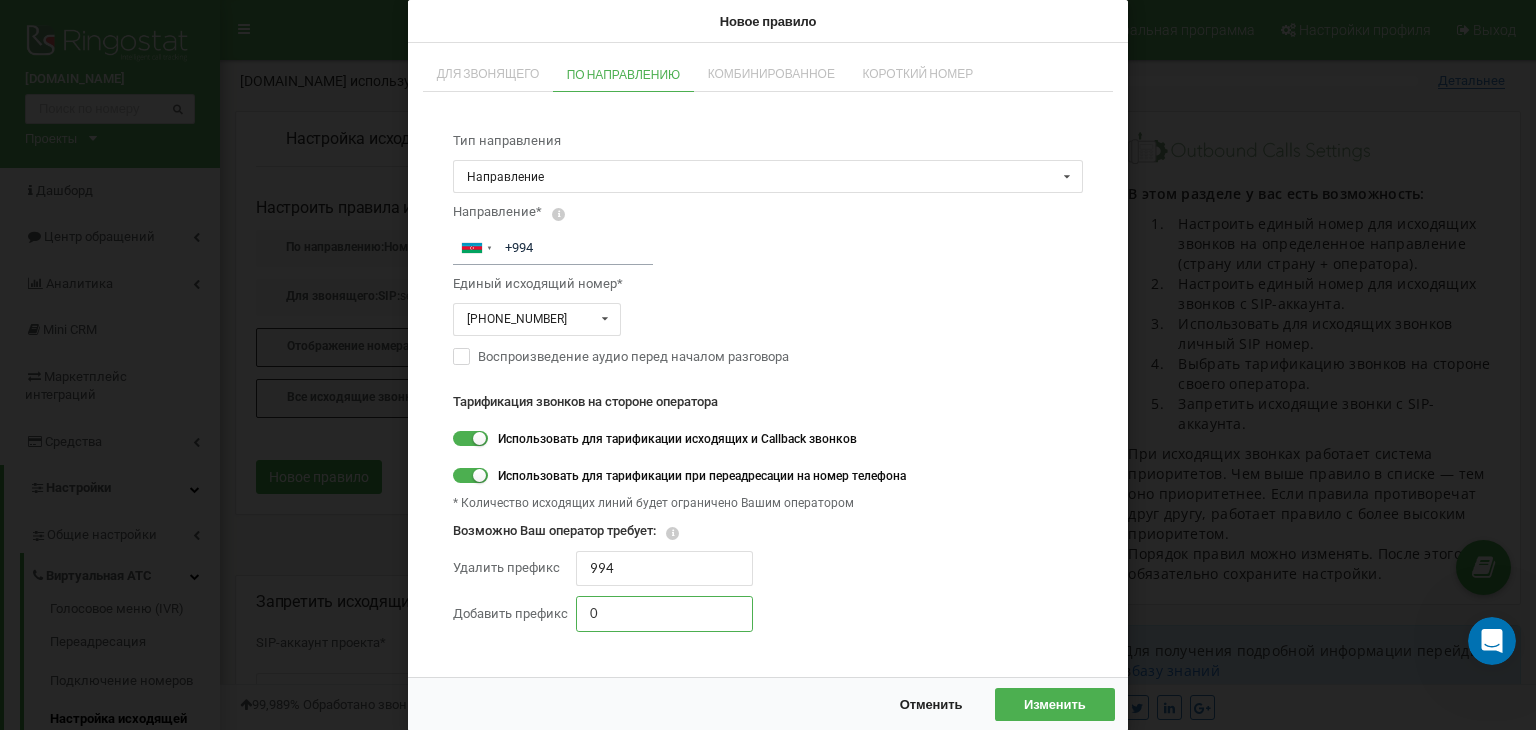 type on "0" 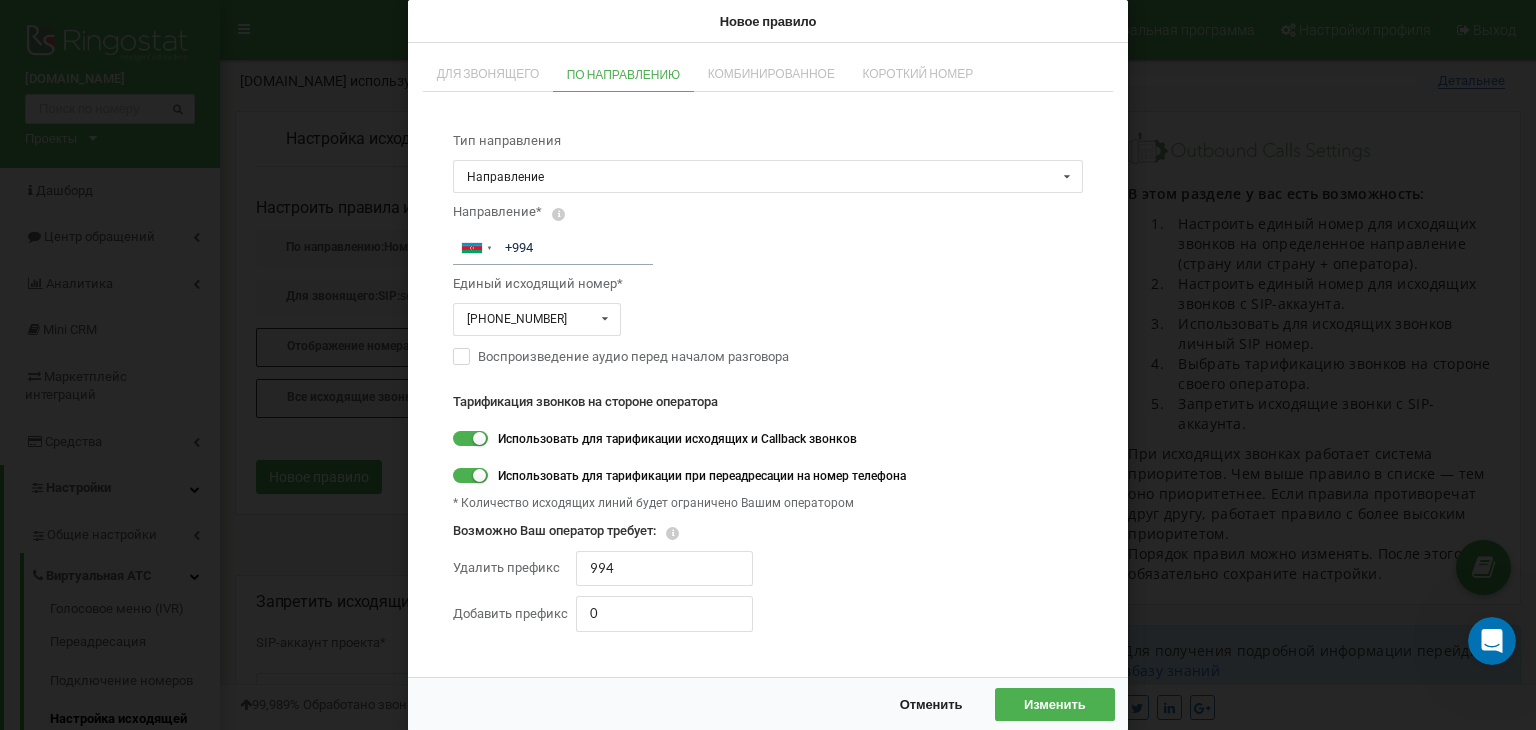 click on "Изменить" at bounding box center (1055, 704) 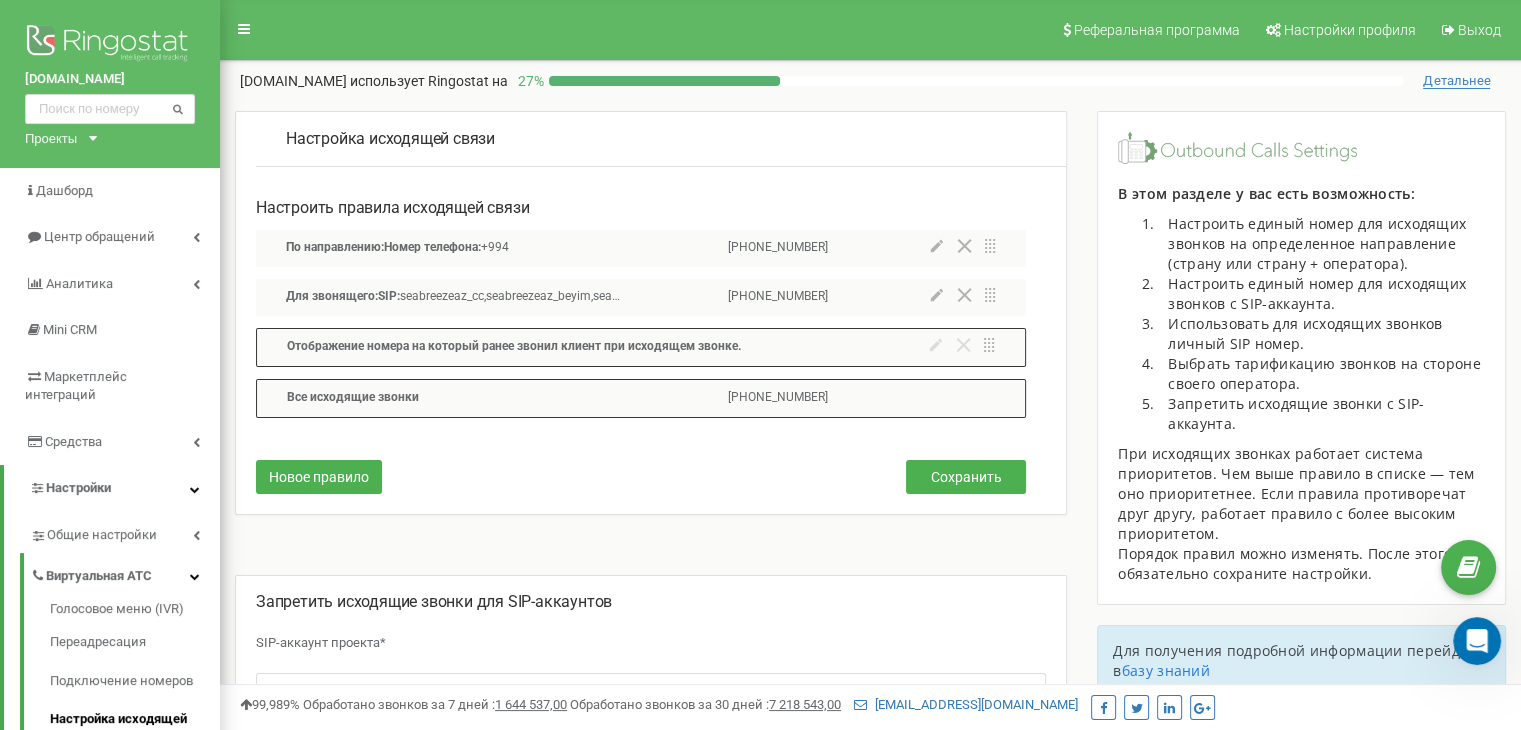 click 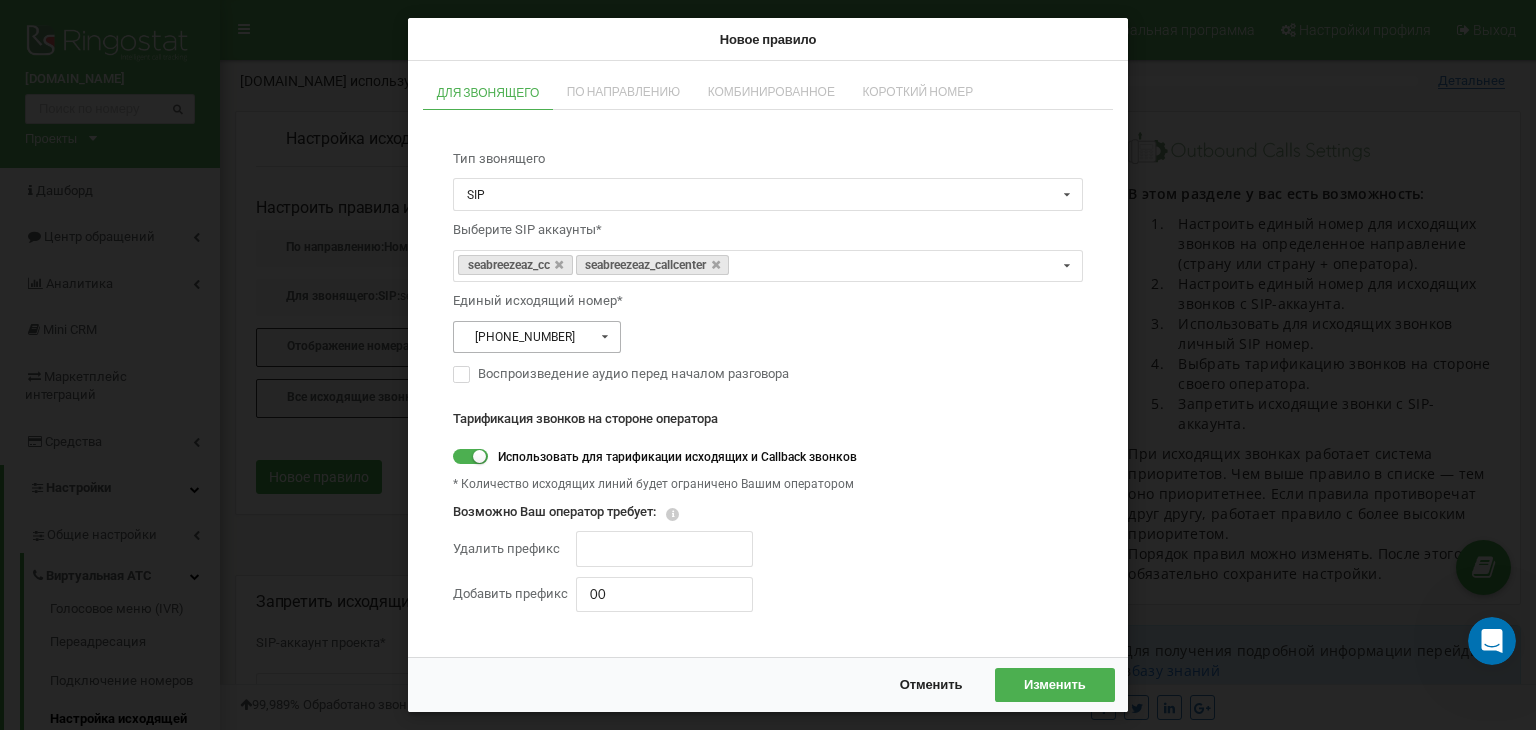 click at bounding box center [605, 337] 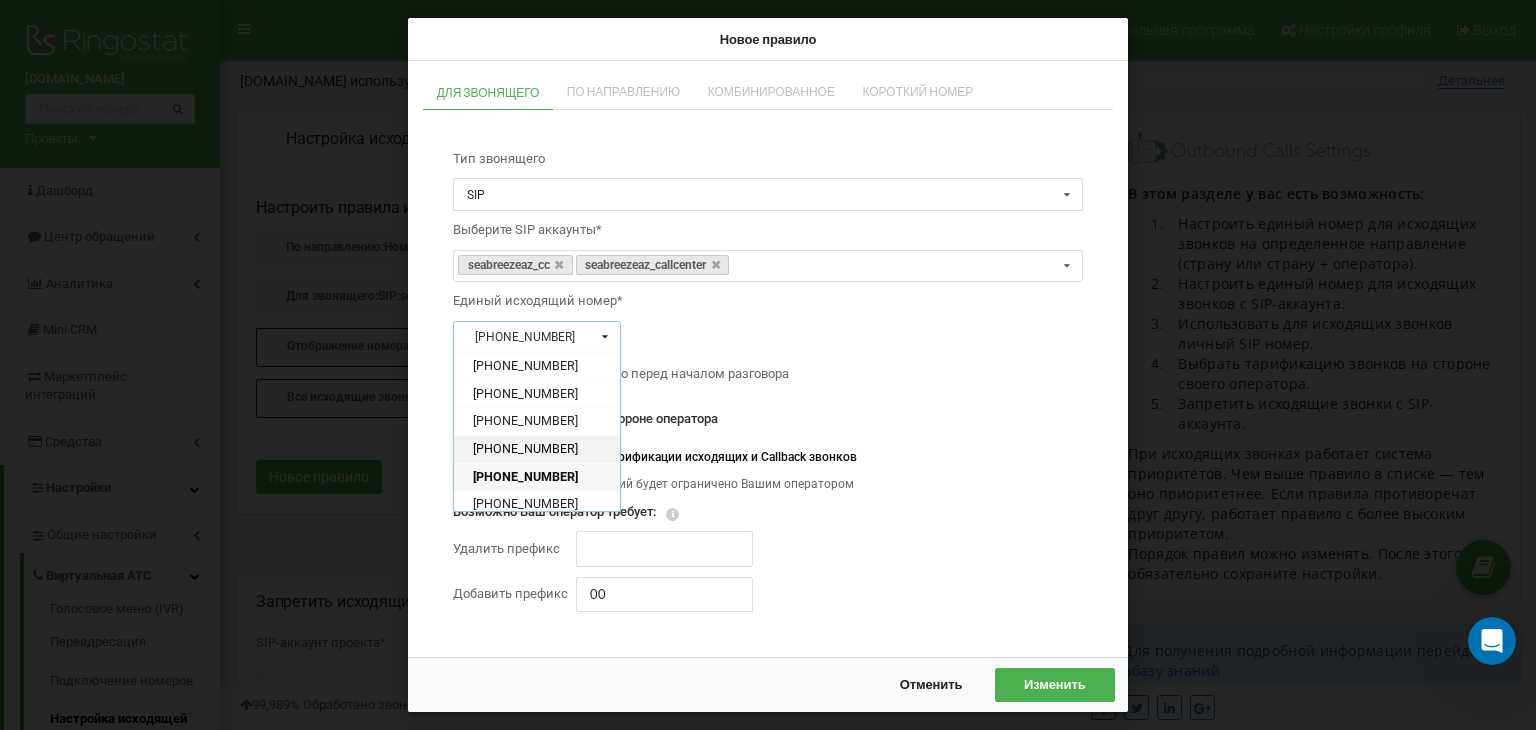click on "[PHONE_NUMBER]" at bounding box center [537, 450] 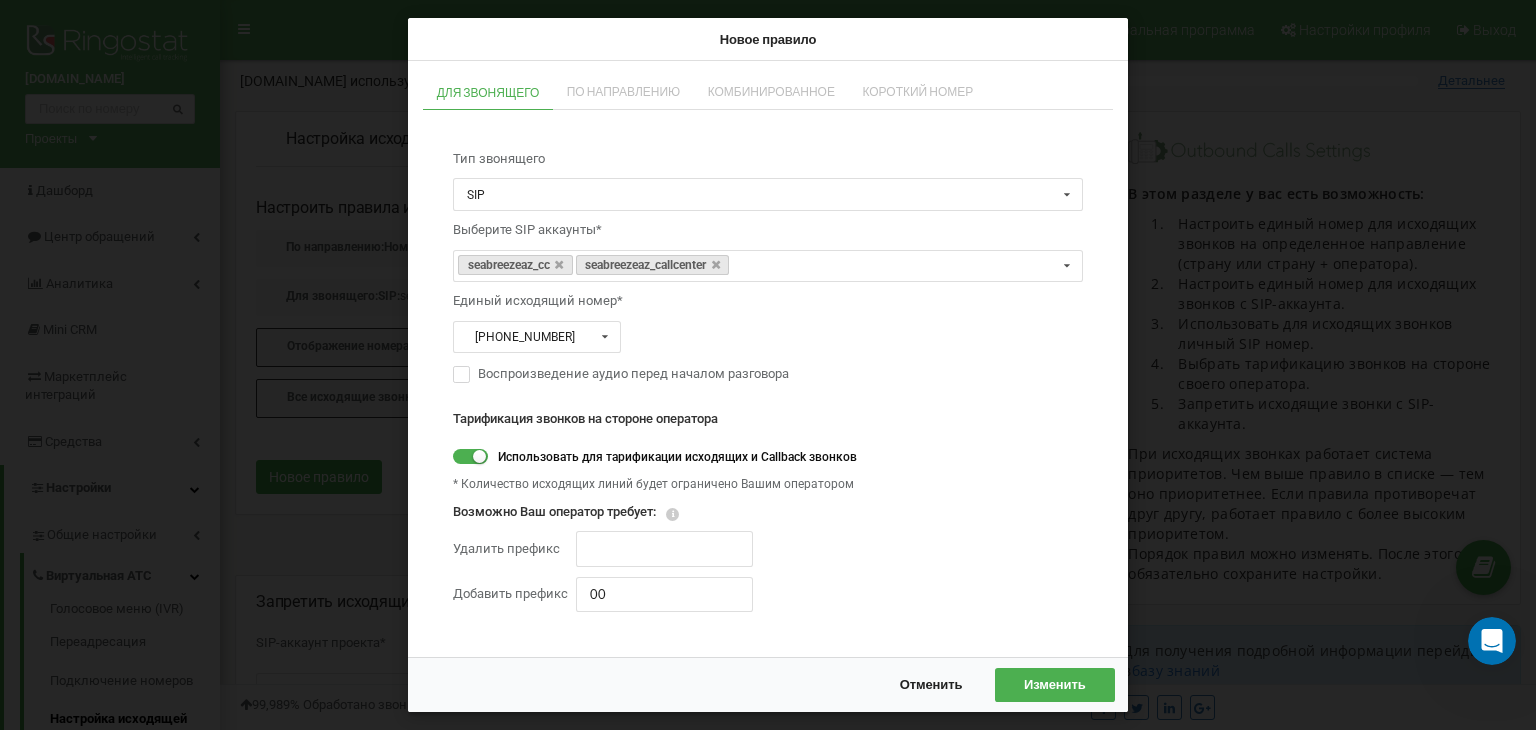 click on "Изменить" at bounding box center (1055, 685) 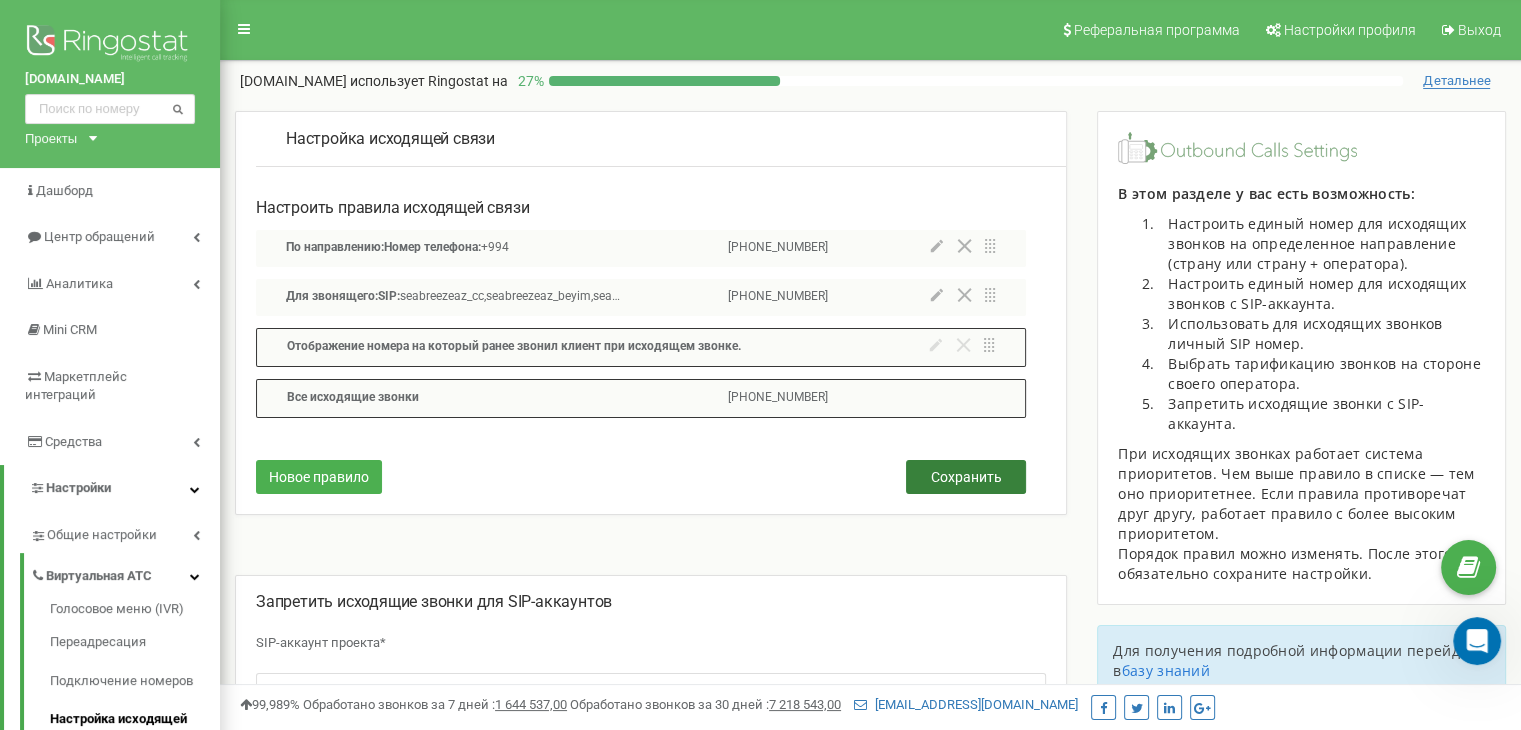 click on "Сохранить" at bounding box center (966, 477) 